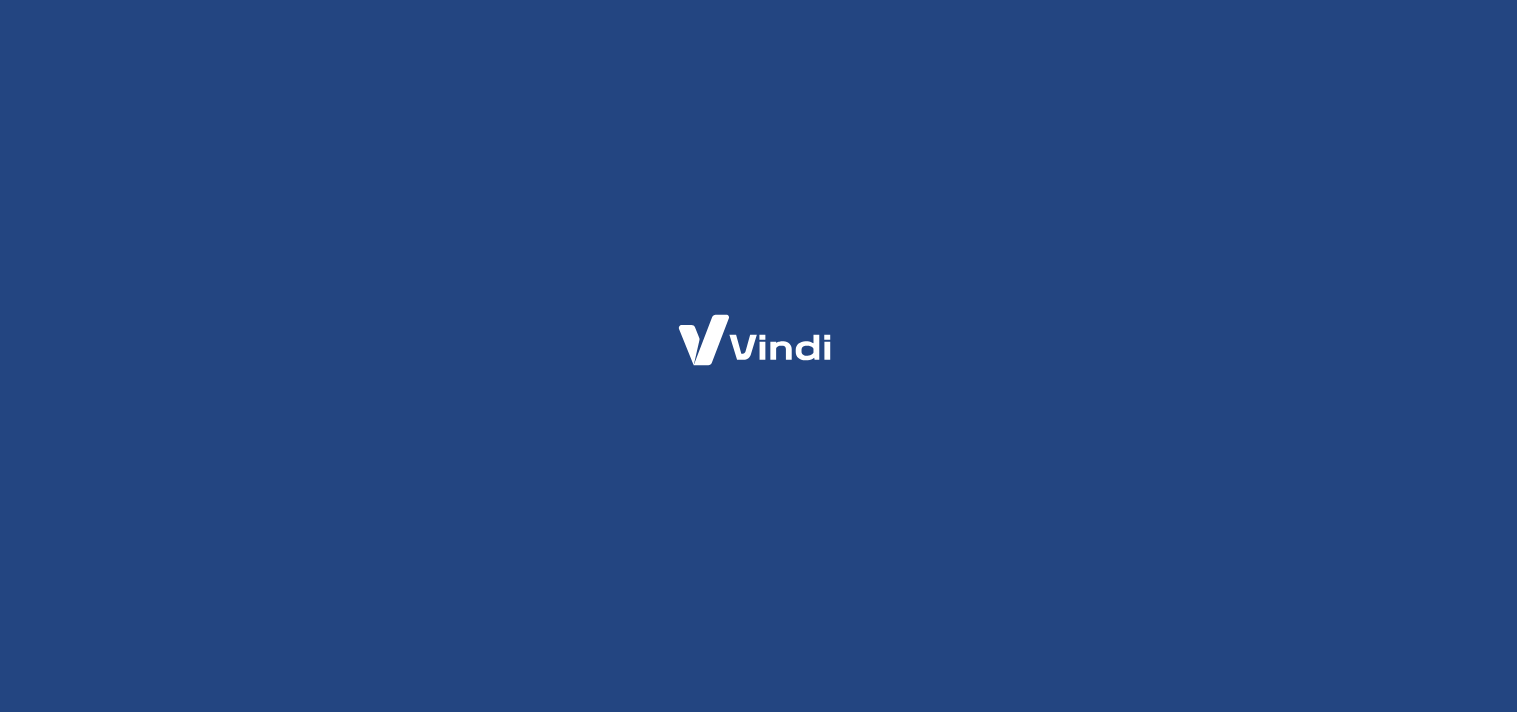 scroll, scrollTop: 0, scrollLeft: 0, axis: both 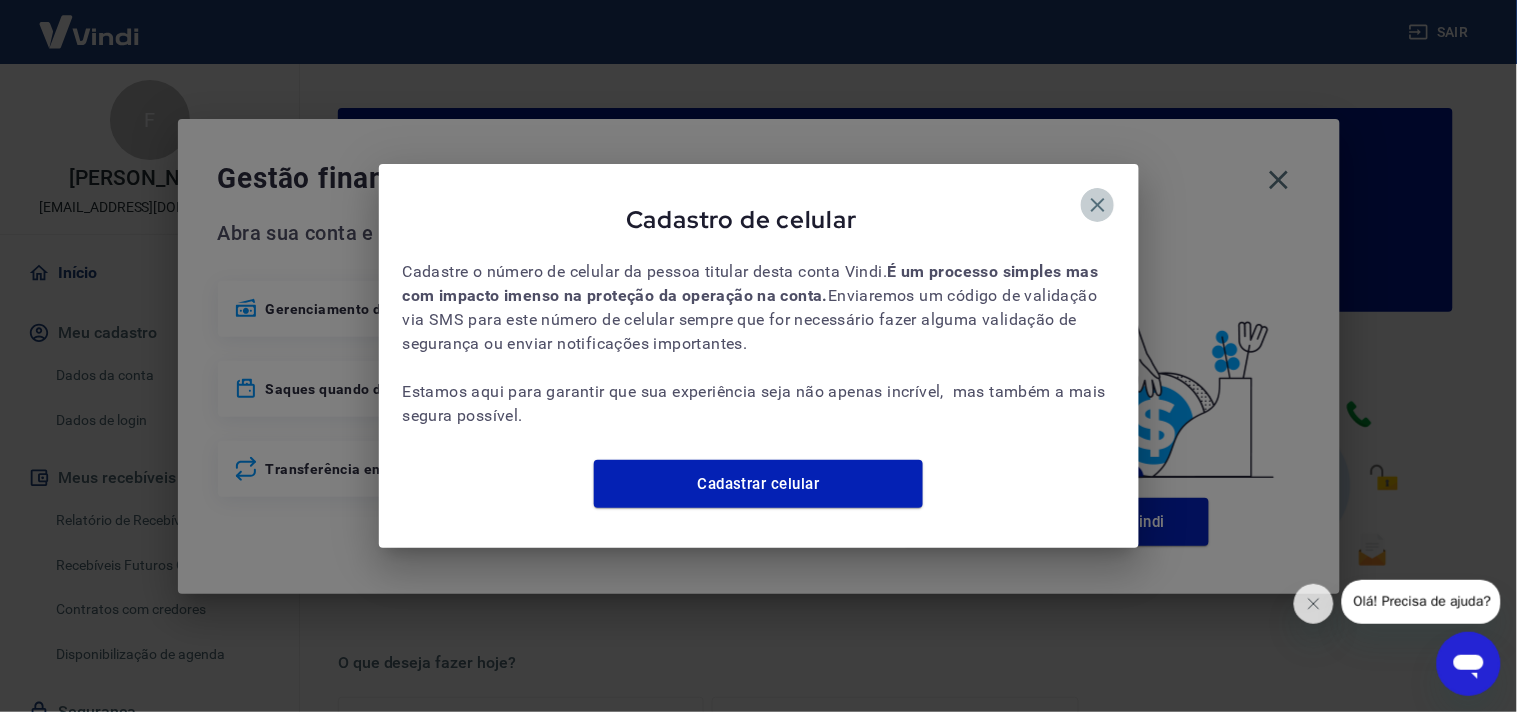 click 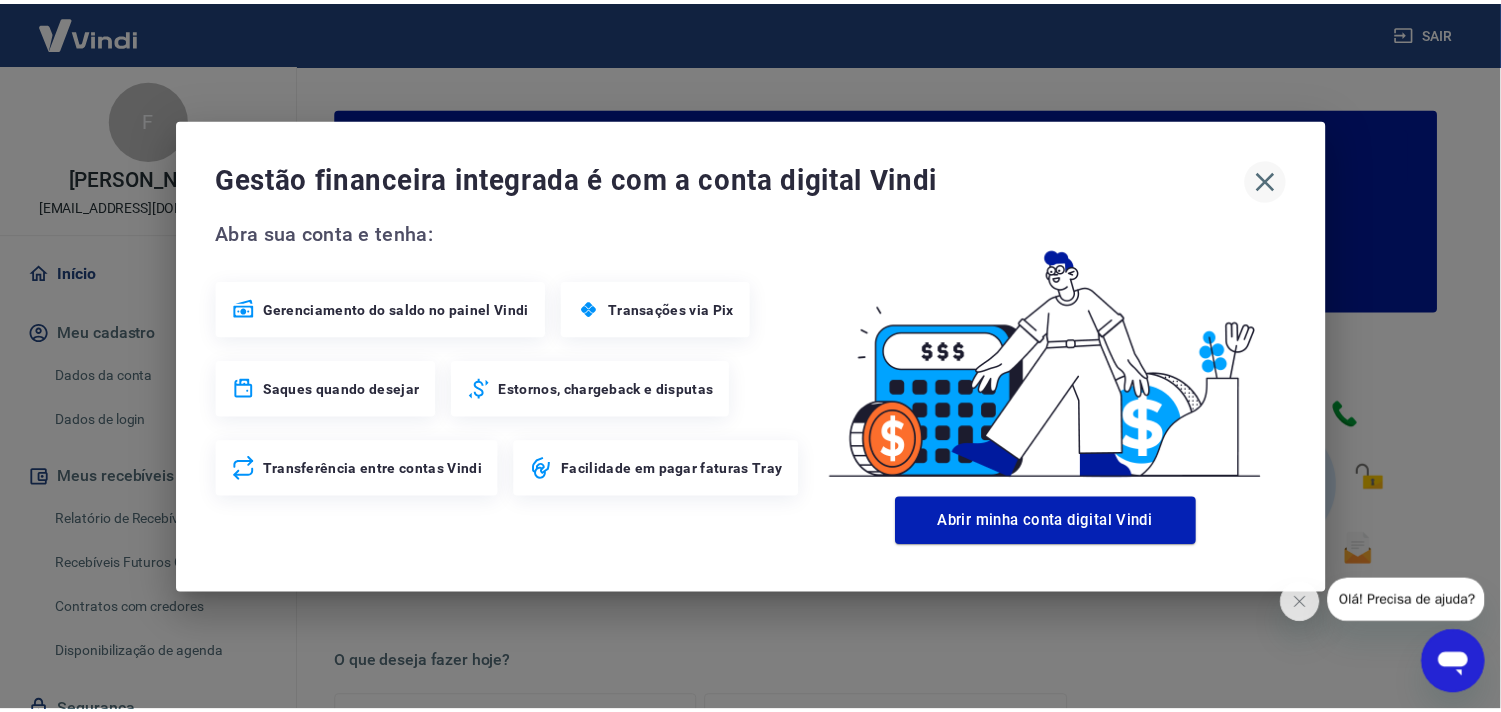 scroll, scrollTop: 0, scrollLeft: 0, axis: both 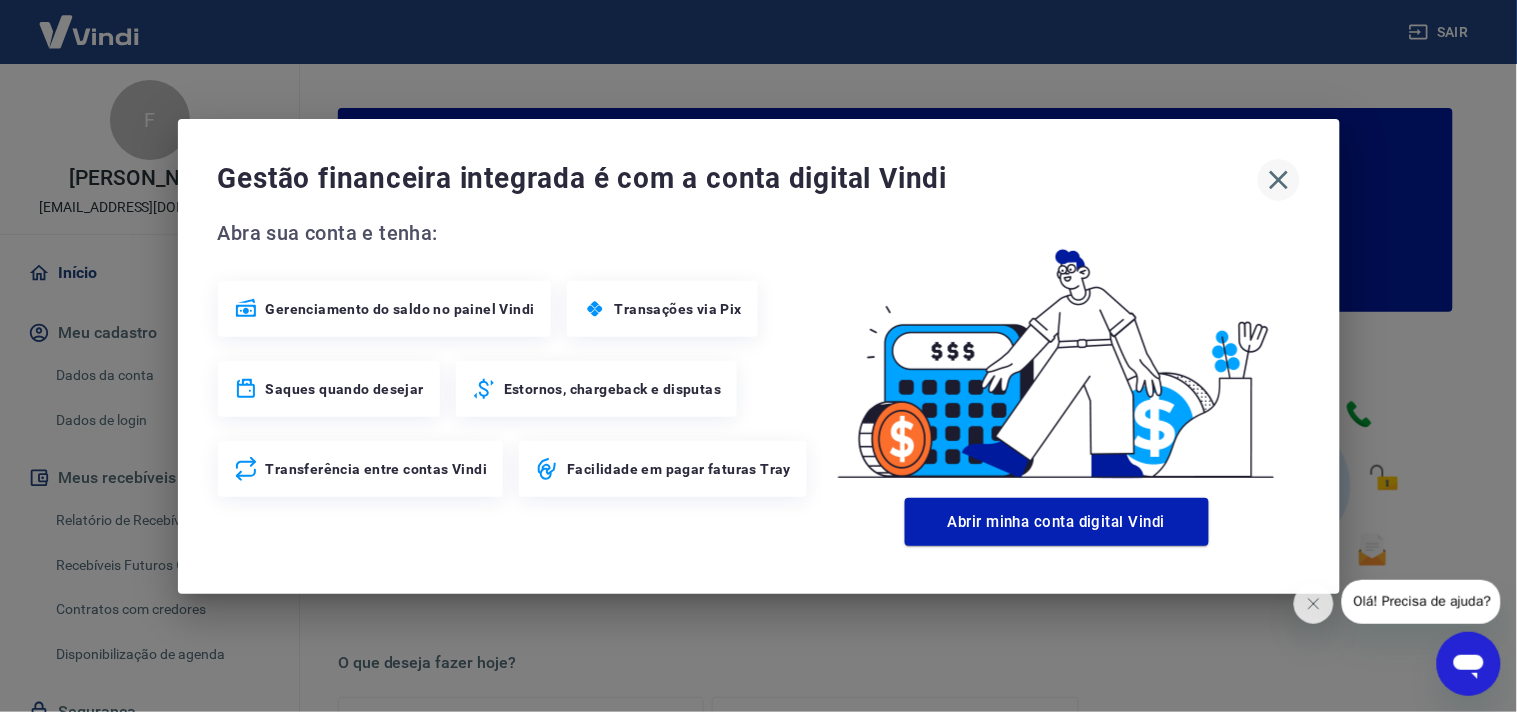 click 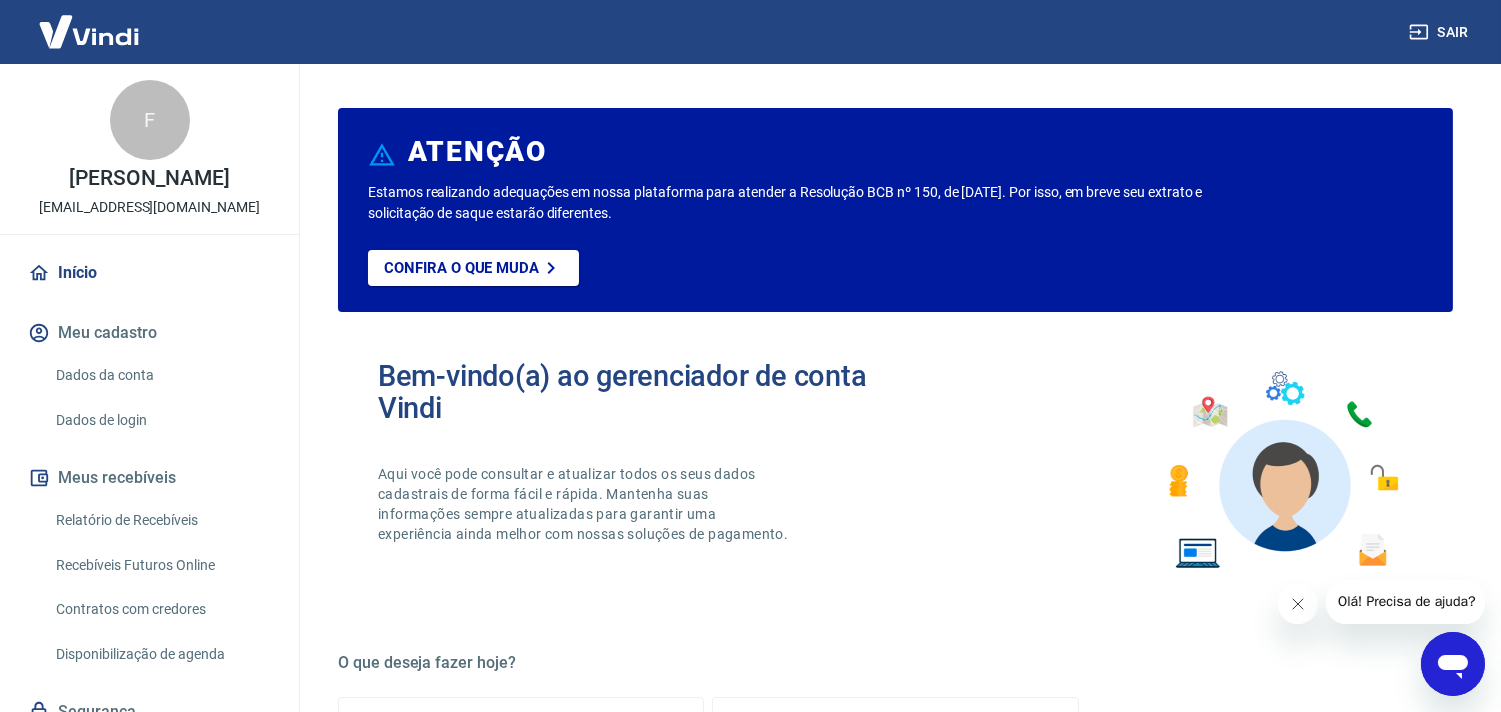 click at bounding box center [1297, 603] 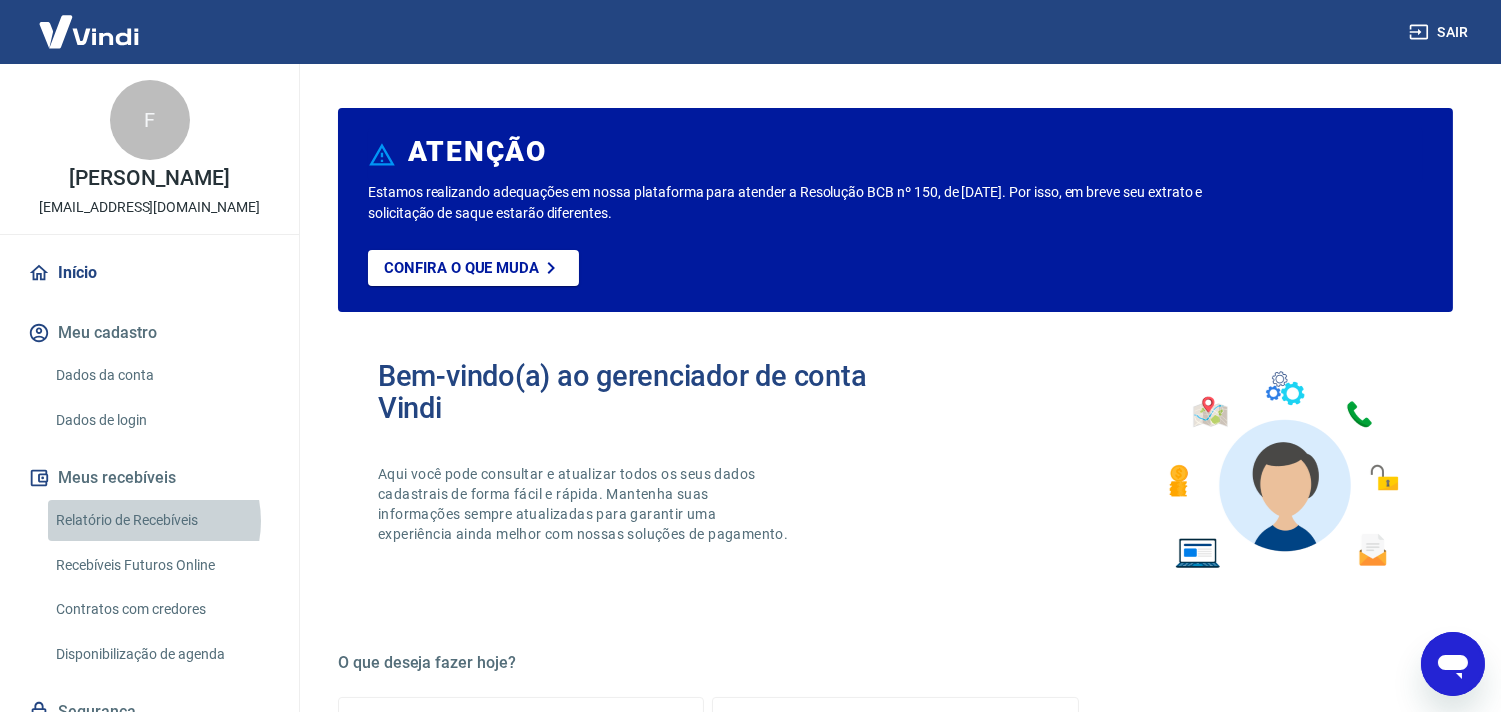 click on "Relatório de Recebíveis" at bounding box center [161, 520] 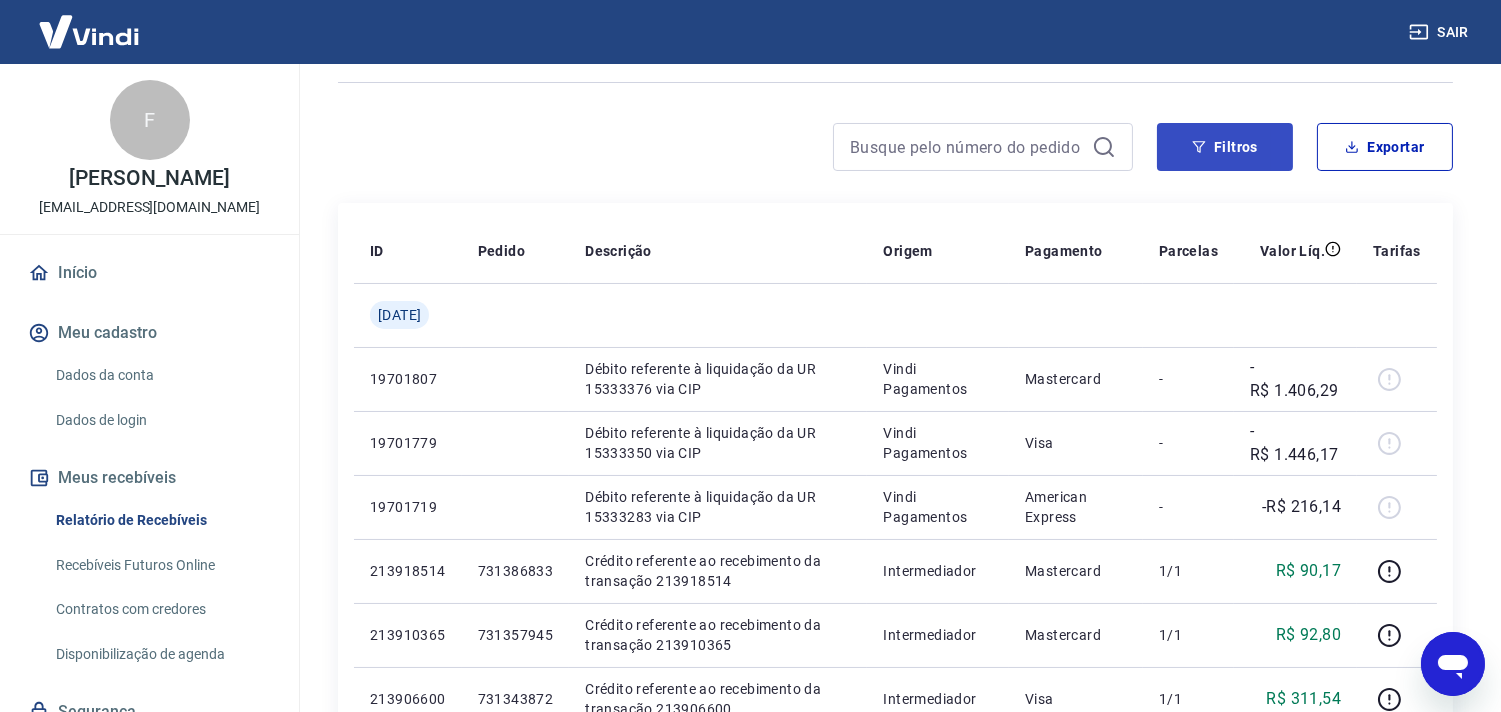 scroll, scrollTop: 0, scrollLeft: 0, axis: both 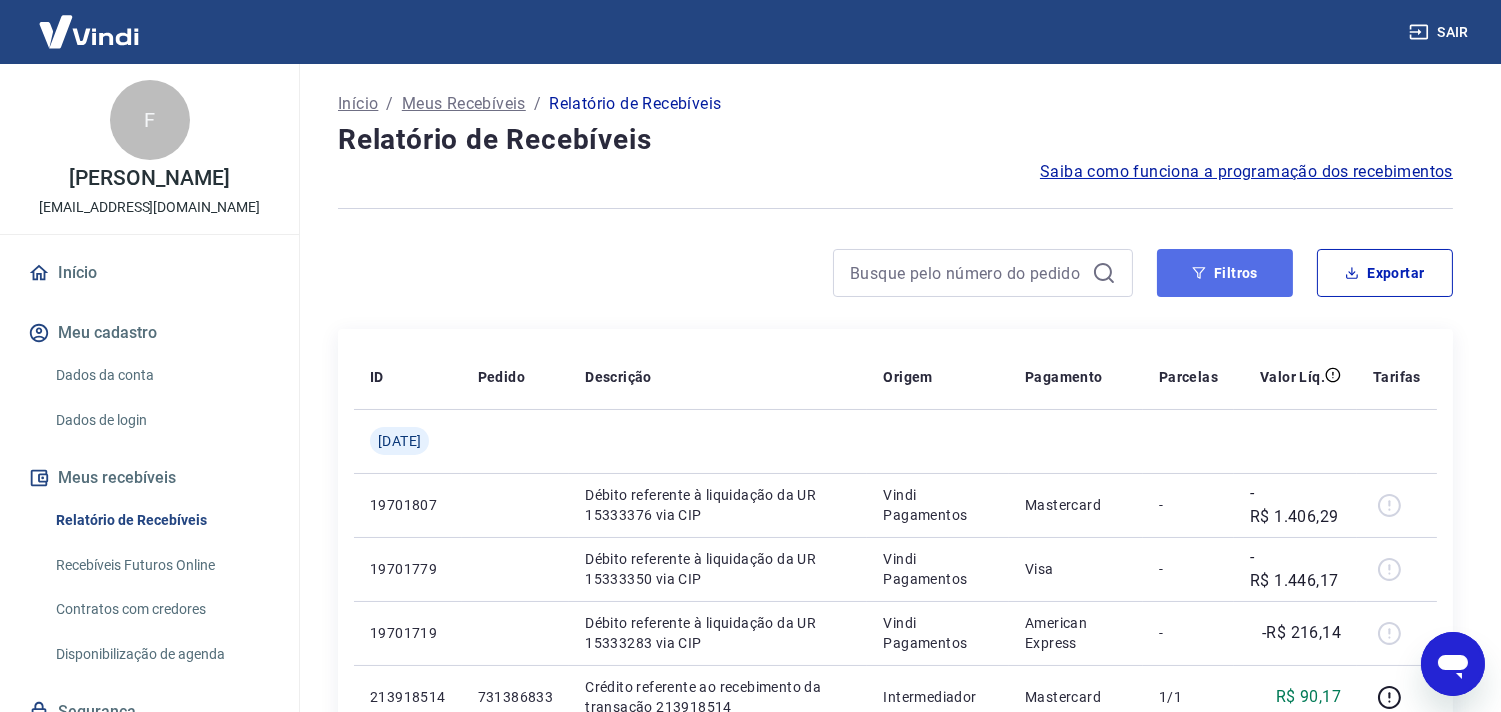 click on "Filtros" at bounding box center [1225, 273] 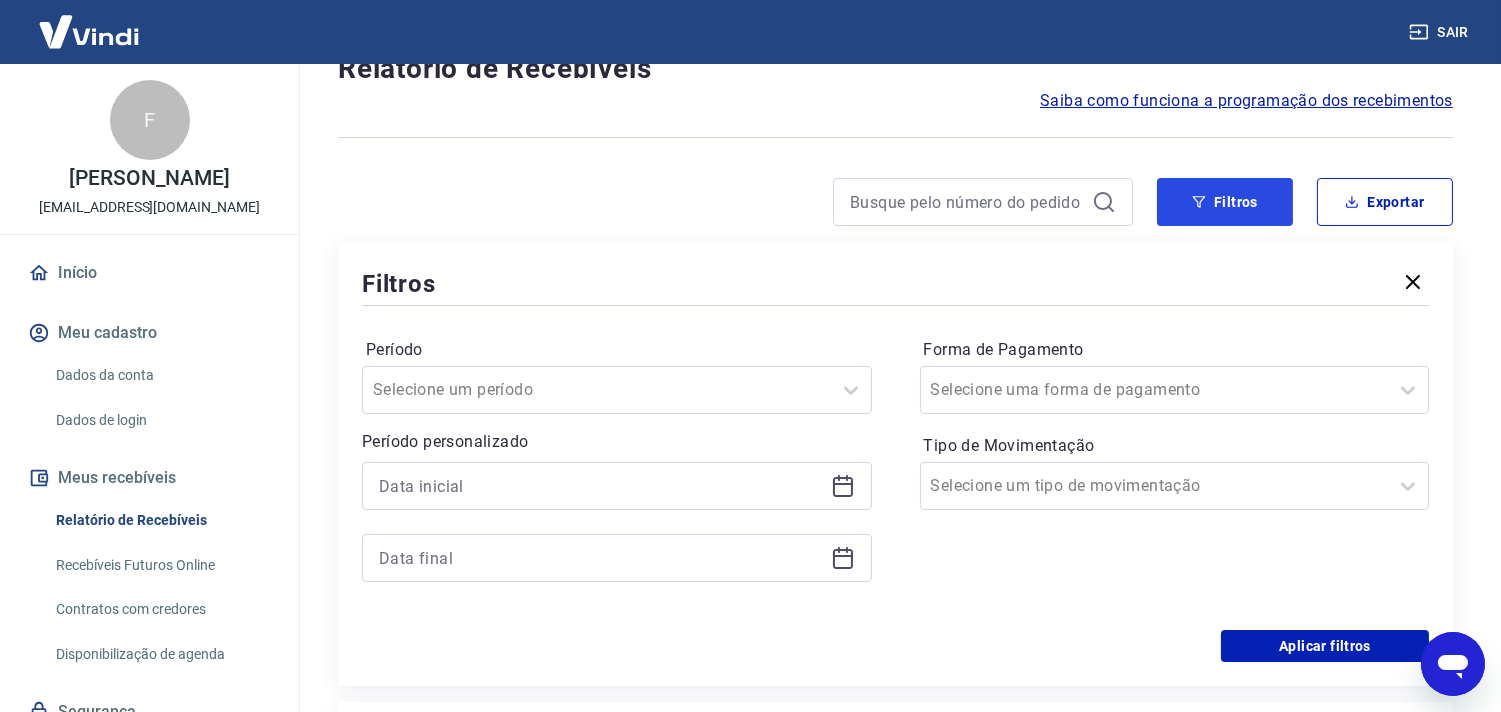 scroll, scrollTop: 111, scrollLeft: 0, axis: vertical 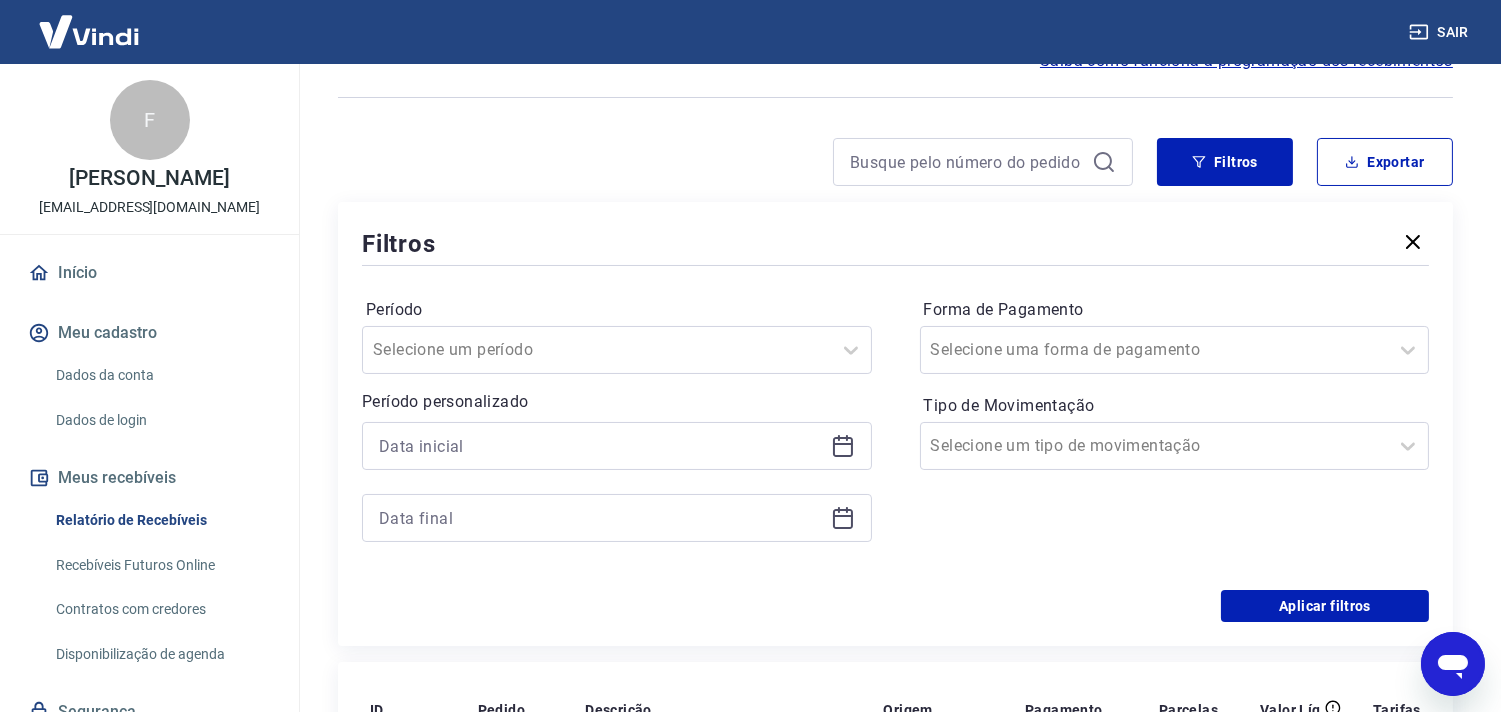 click at bounding box center [617, 446] 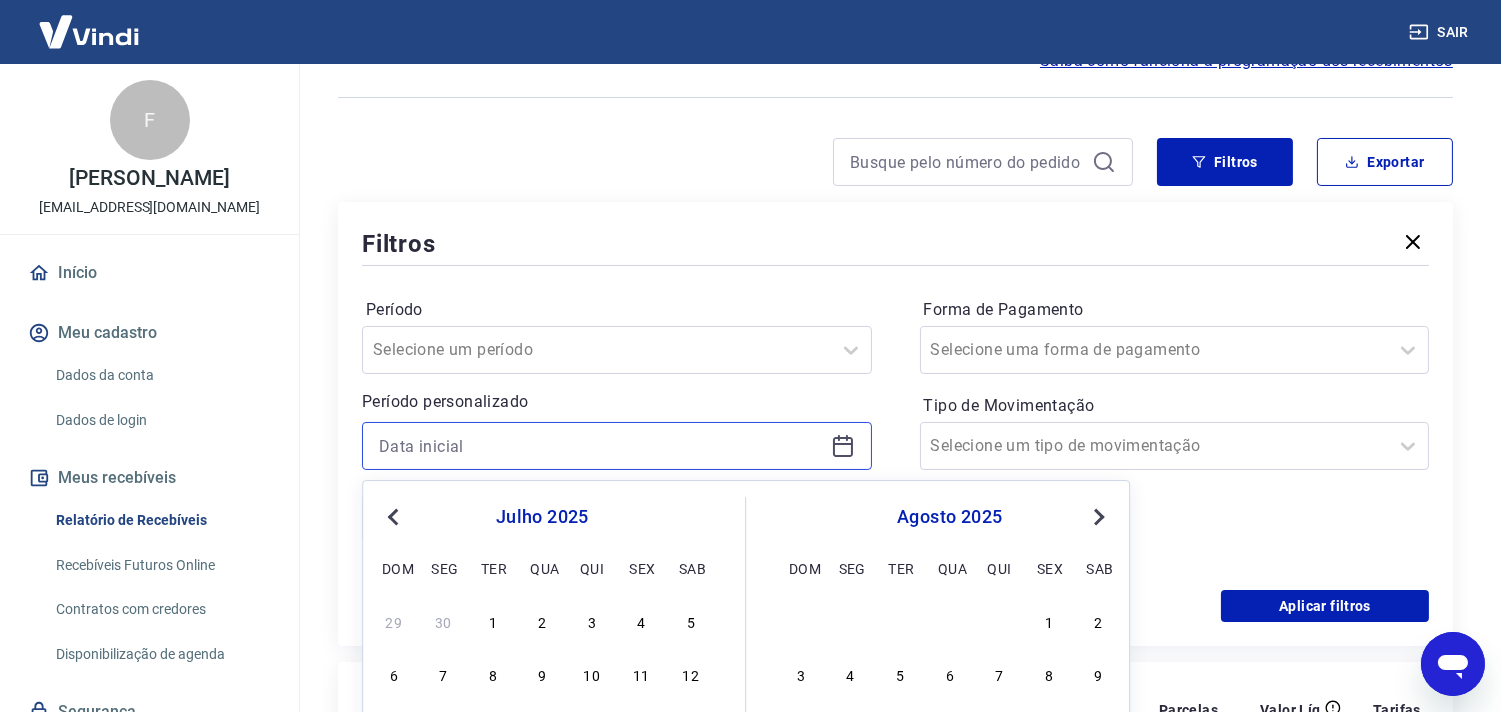 click at bounding box center (601, 446) 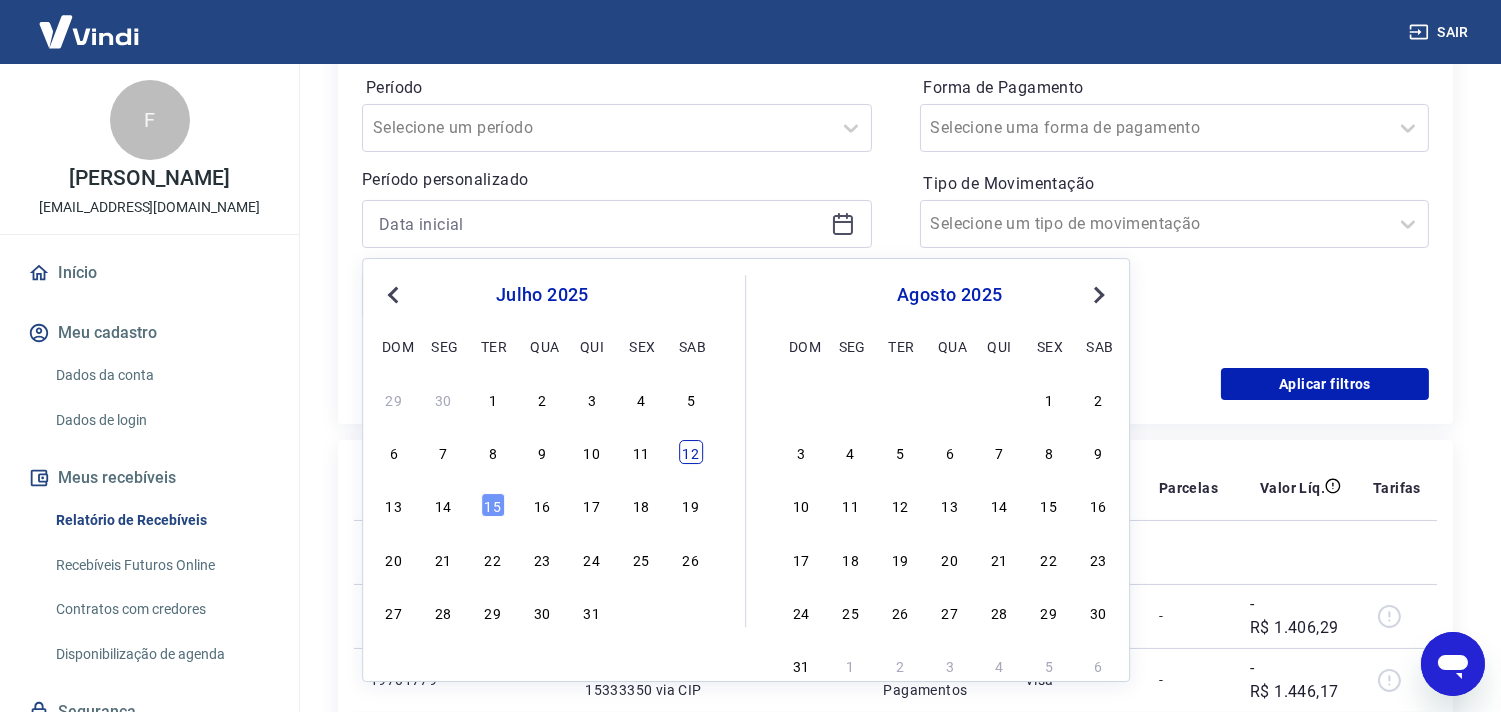 click on "12" at bounding box center (691, 452) 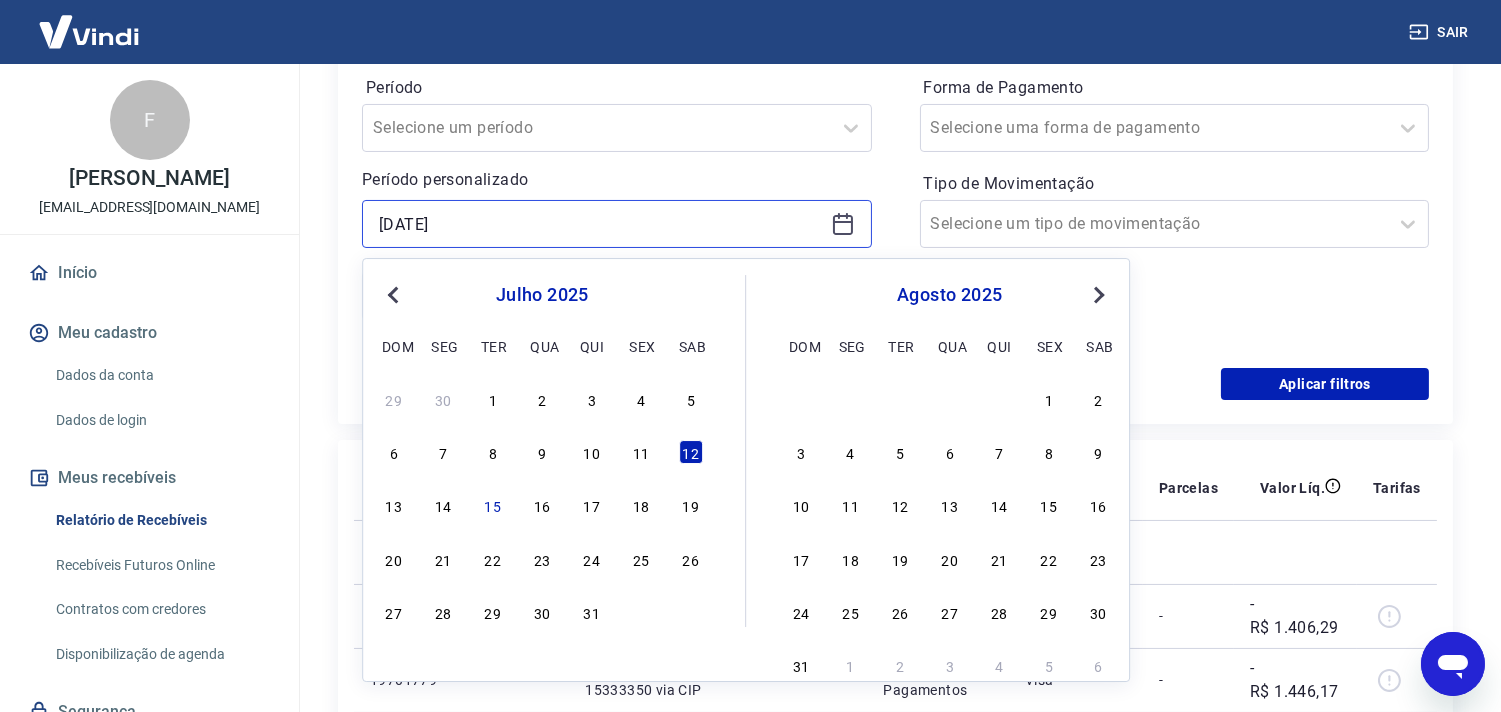 click on "12/07/2025" at bounding box center (601, 224) 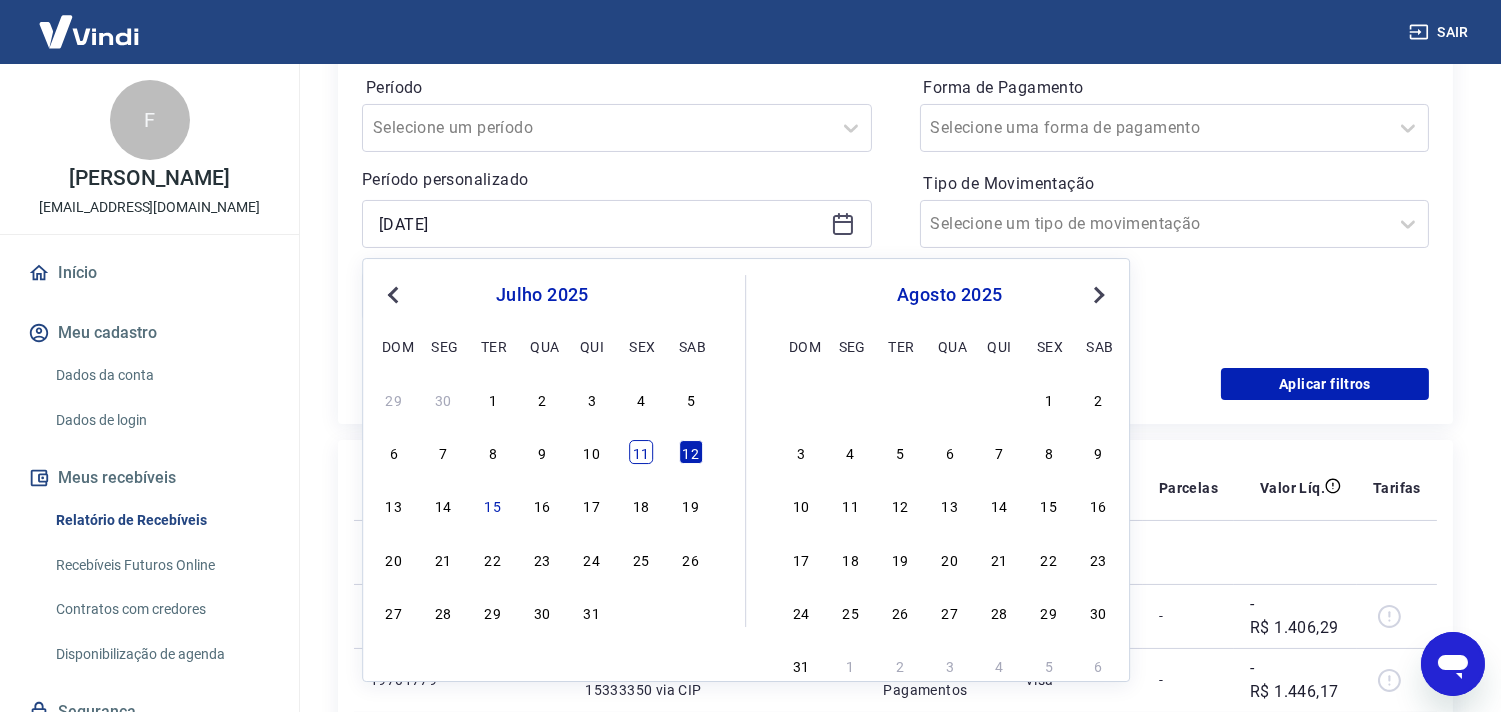 click on "11" at bounding box center (641, 452) 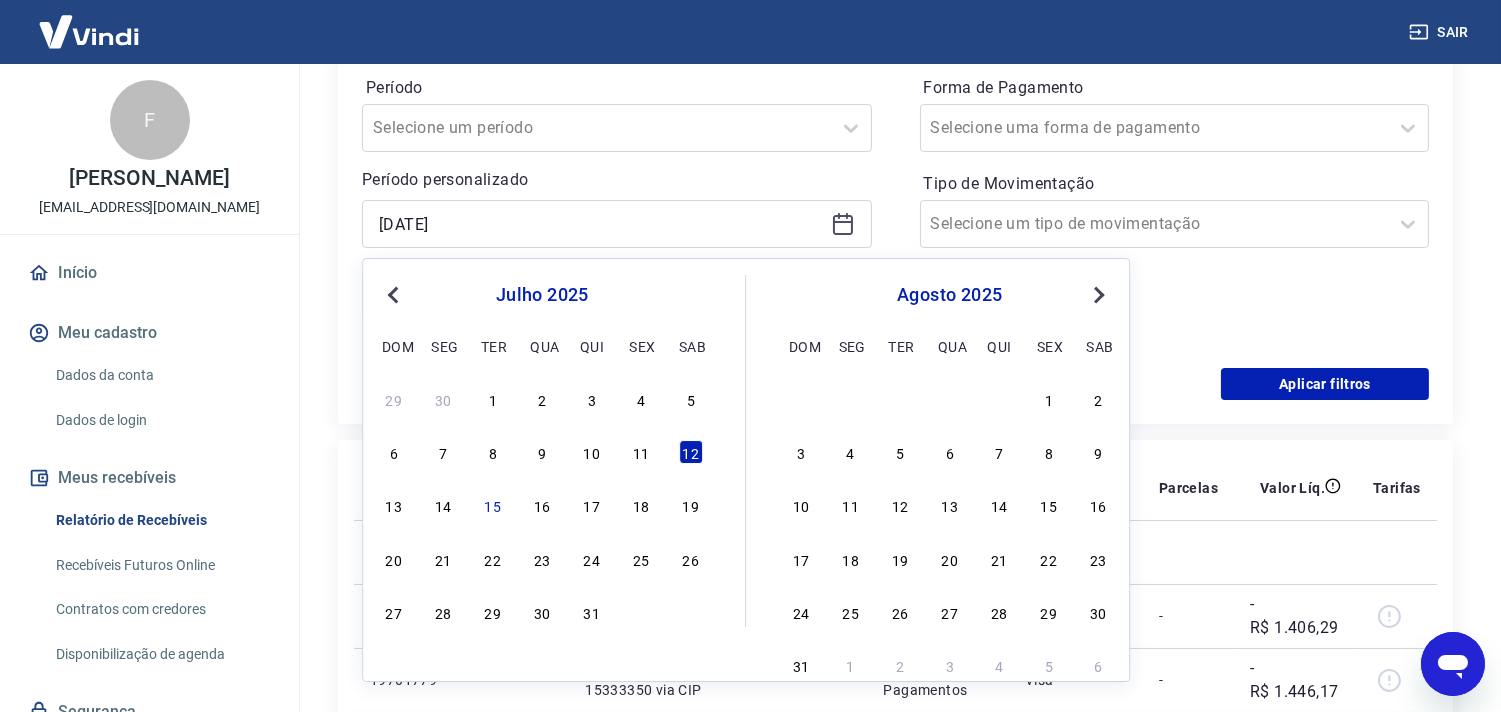 type on "11/07/2025" 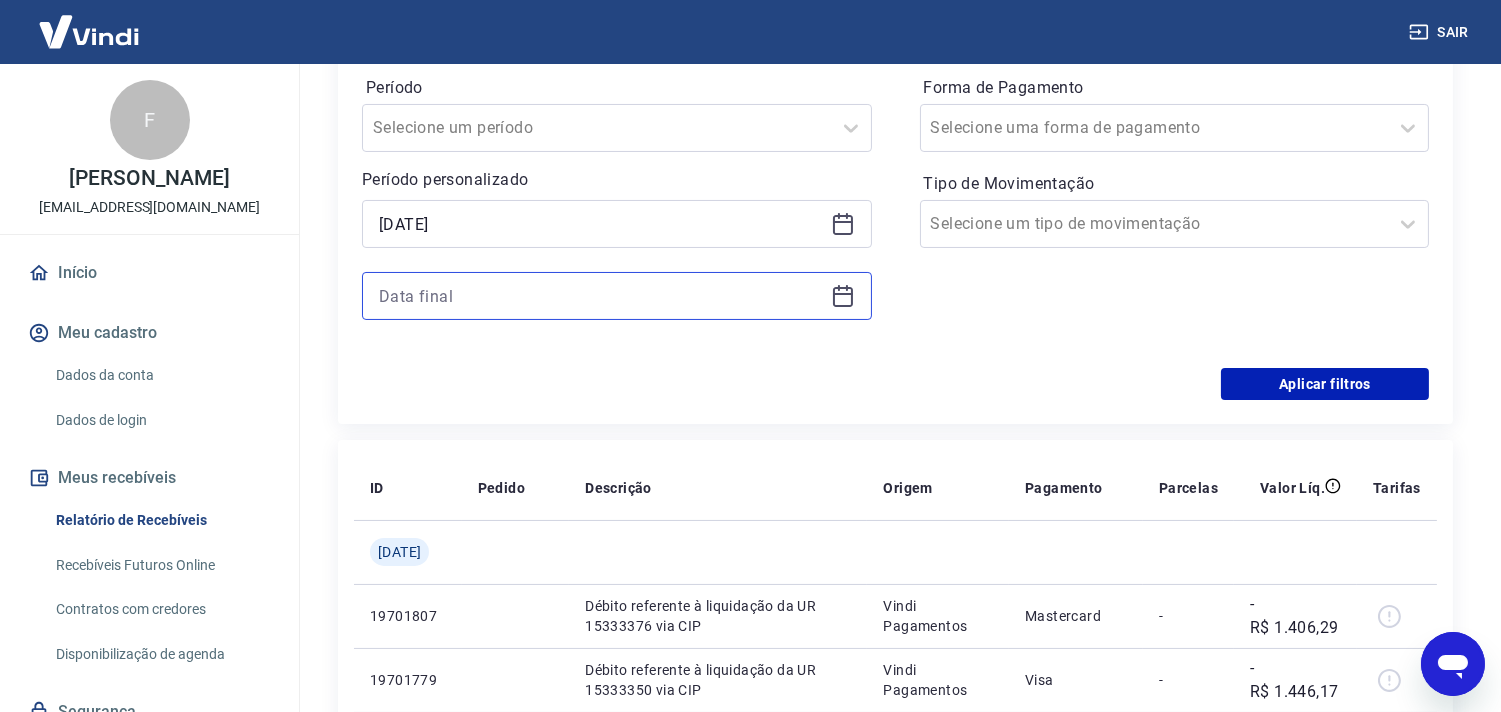 click at bounding box center [601, 296] 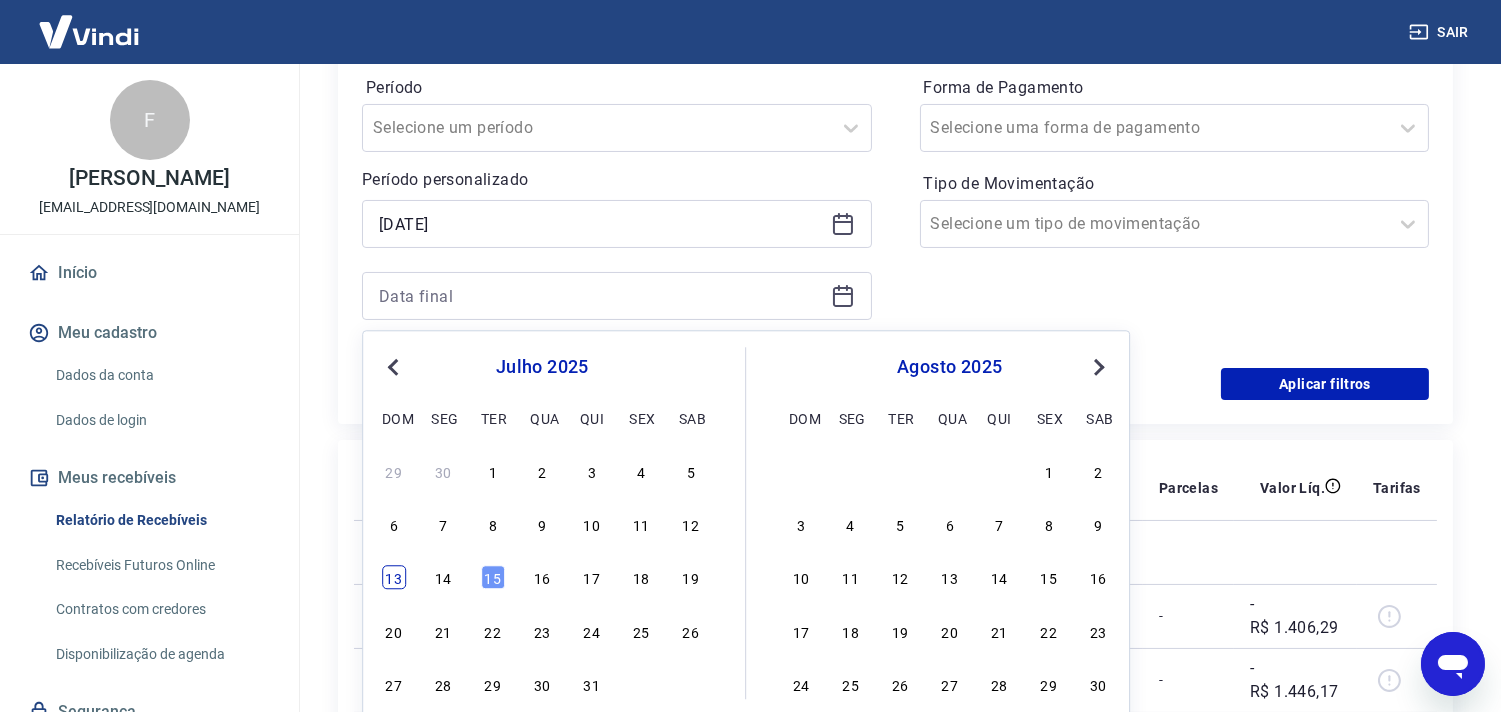click on "13" at bounding box center (394, 578) 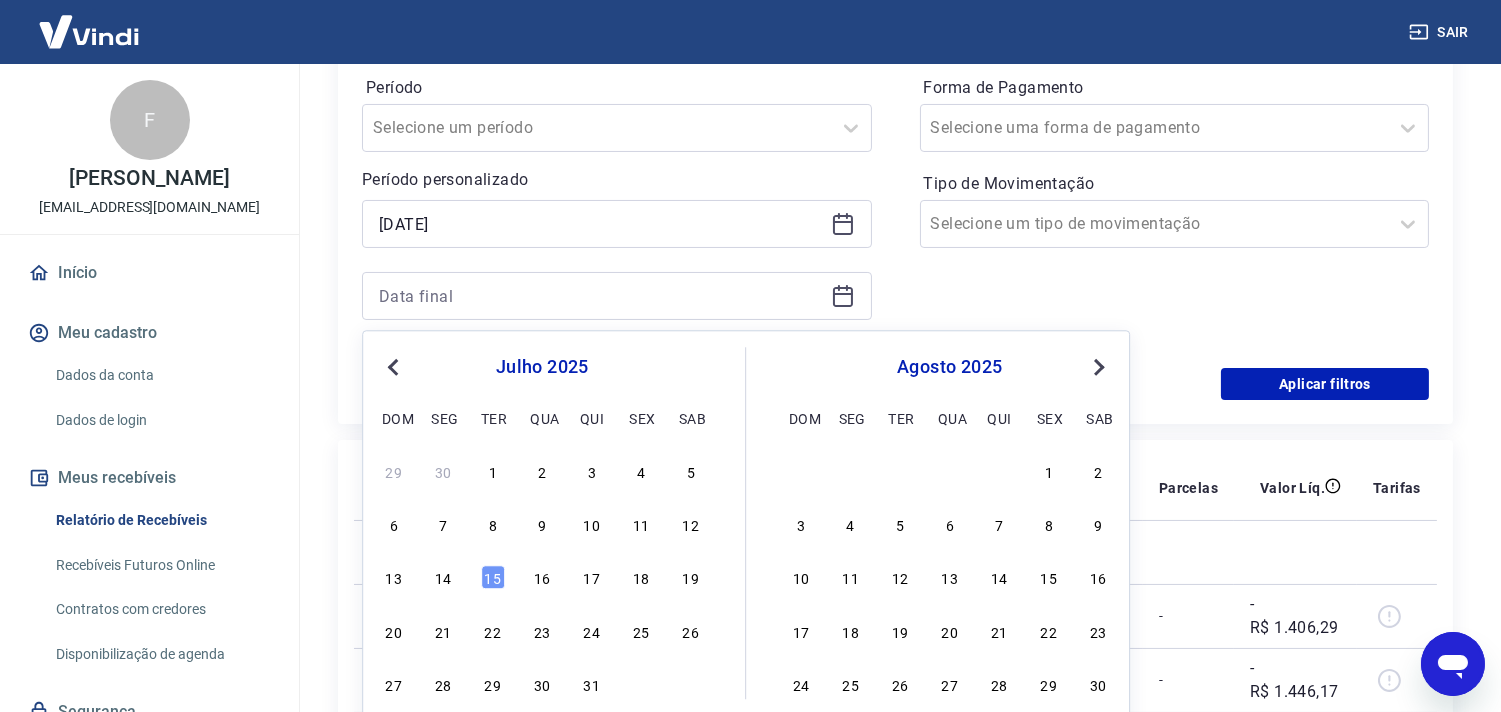 type on "13/07/2025" 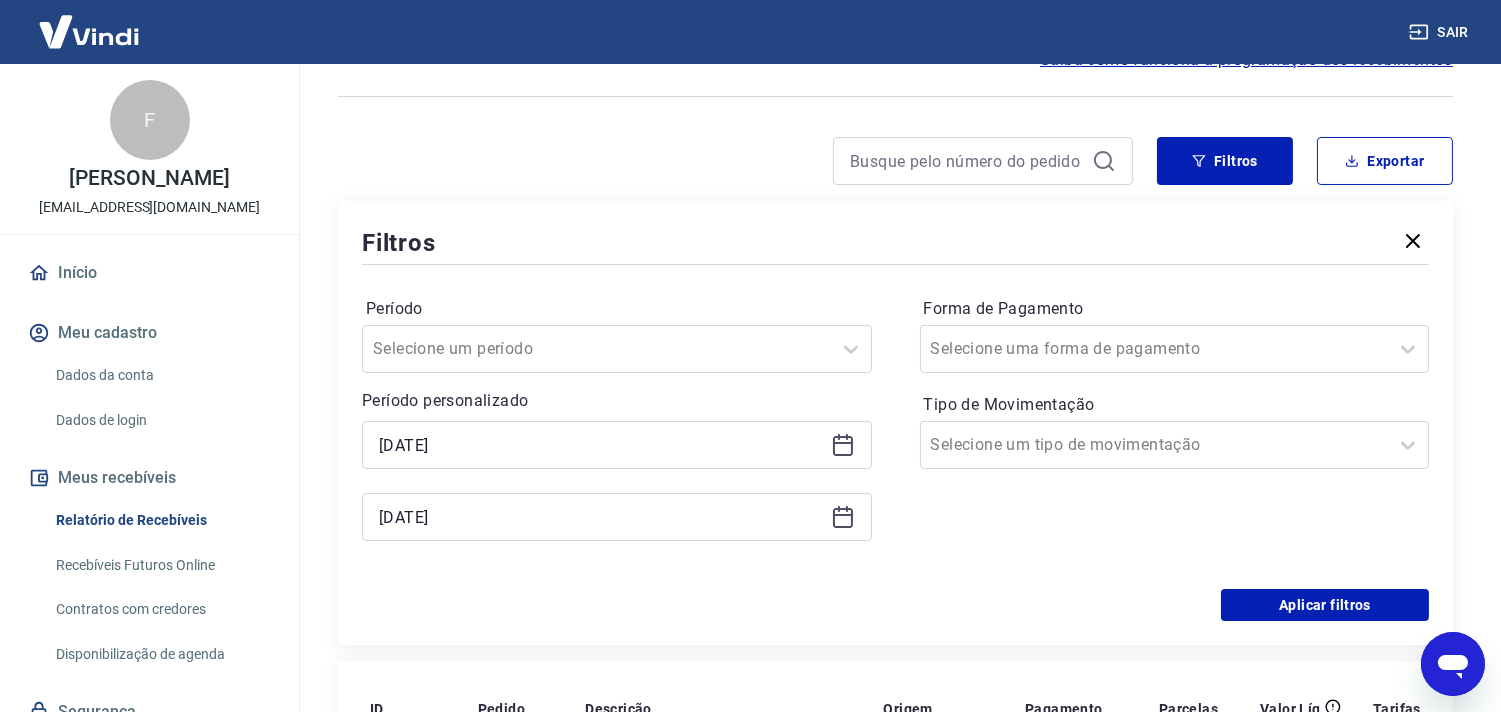 scroll, scrollTop: 111, scrollLeft: 0, axis: vertical 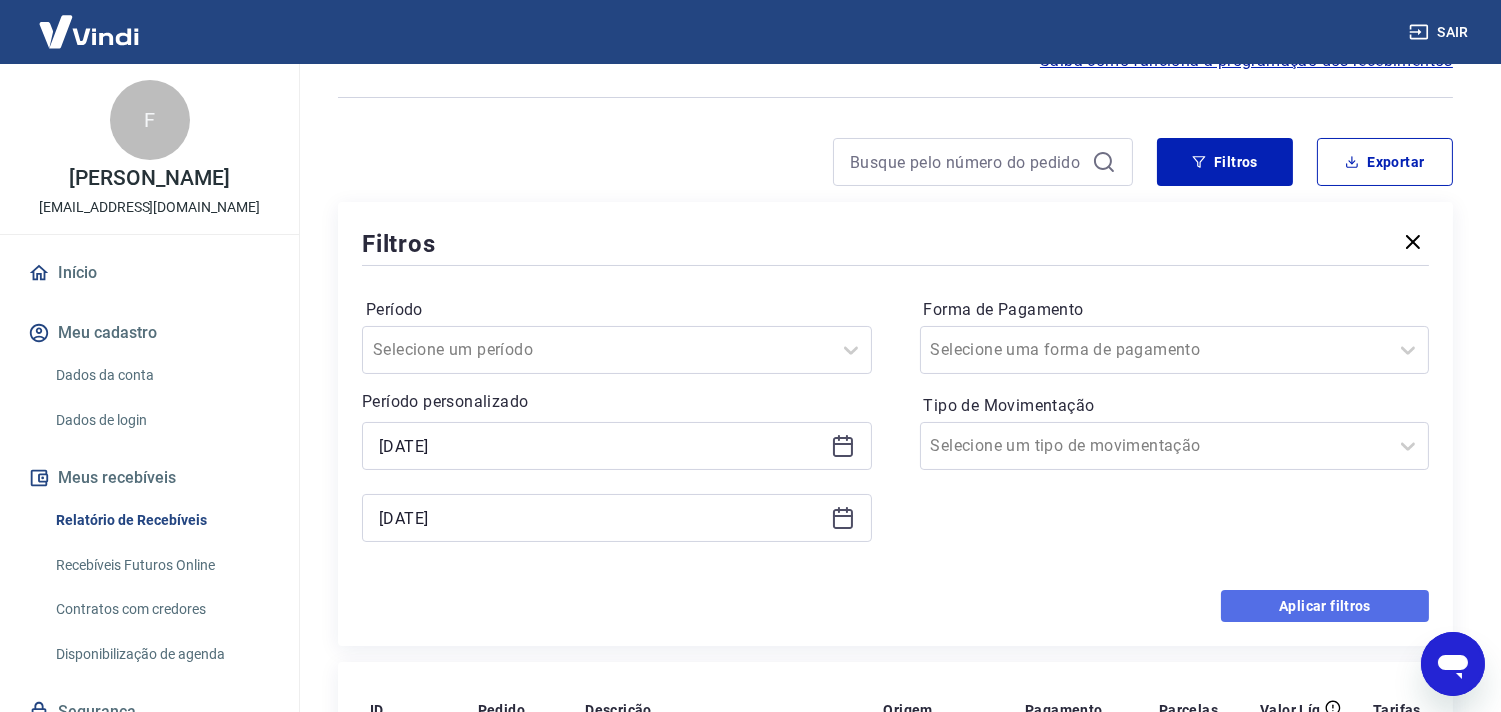 click on "Aplicar filtros" at bounding box center (1325, 606) 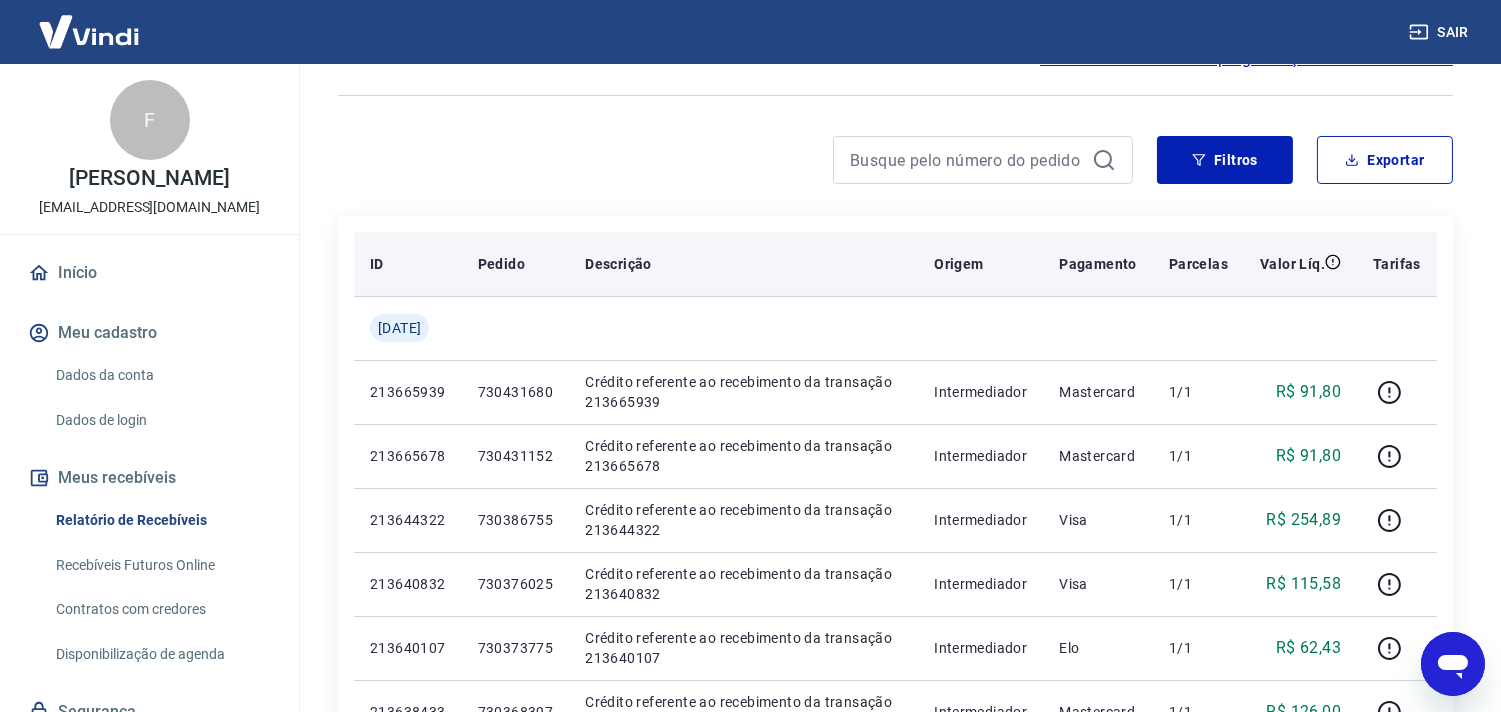scroll, scrollTop: 111, scrollLeft: 0, axis: vertical 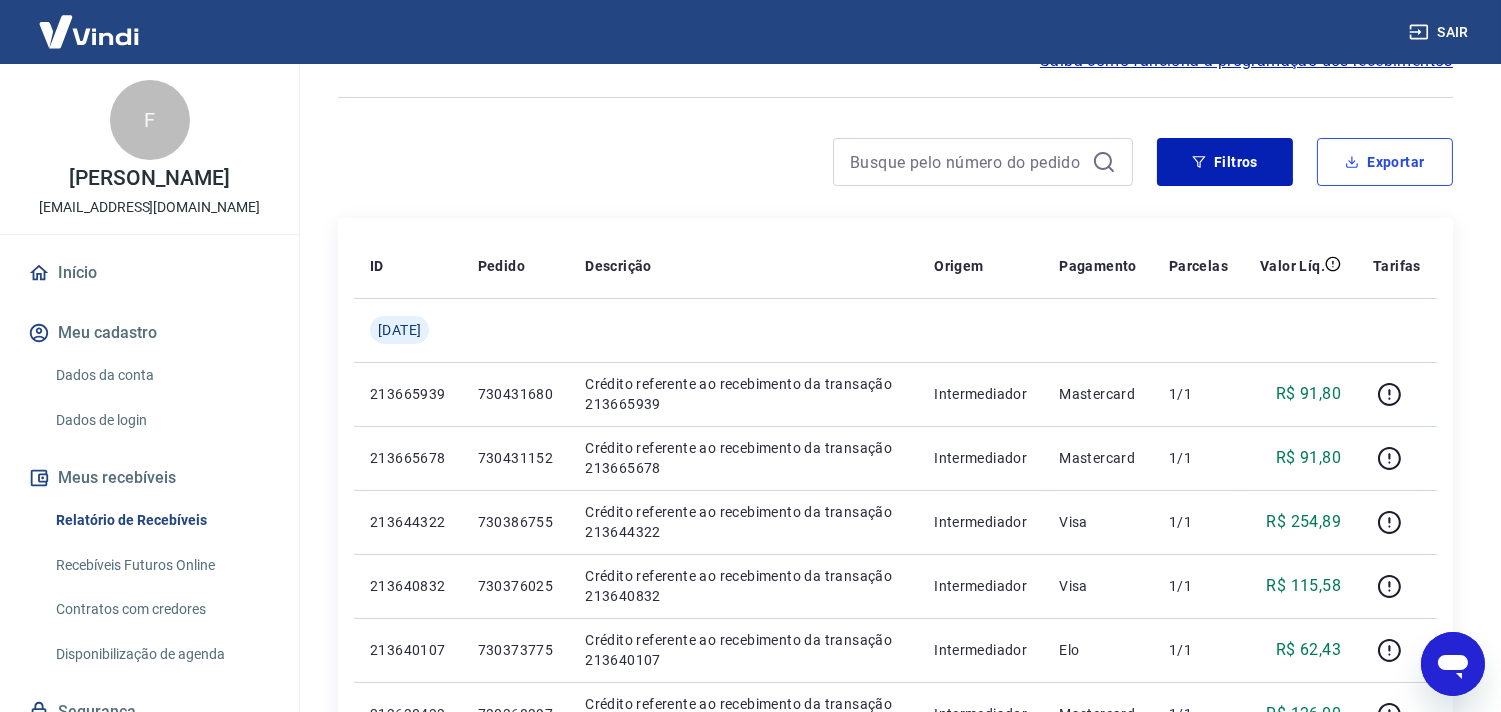 drag, startPoint x: 1364, startPoint y: 150, endPoint x: 1355, endPoint y: 171, distance: 22.847319 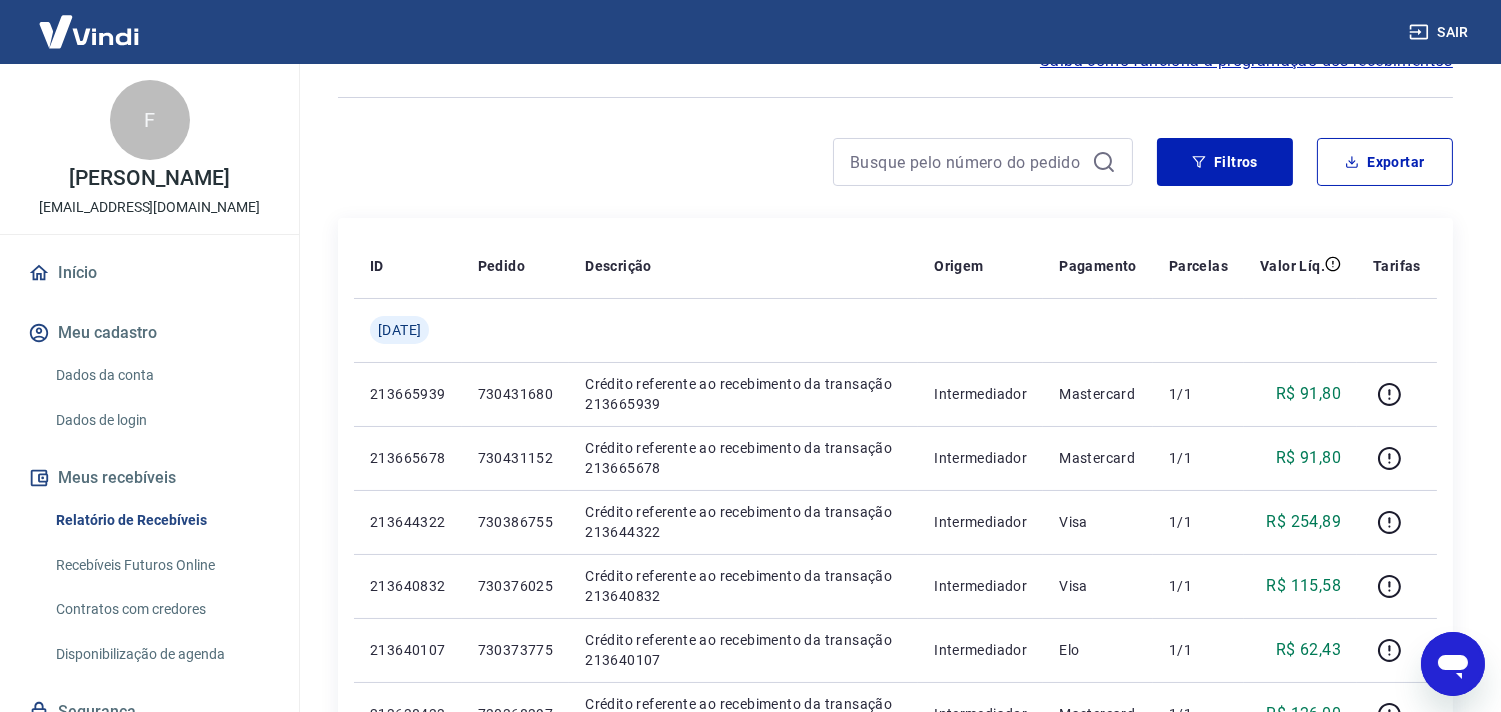 type on "11/07/2025" 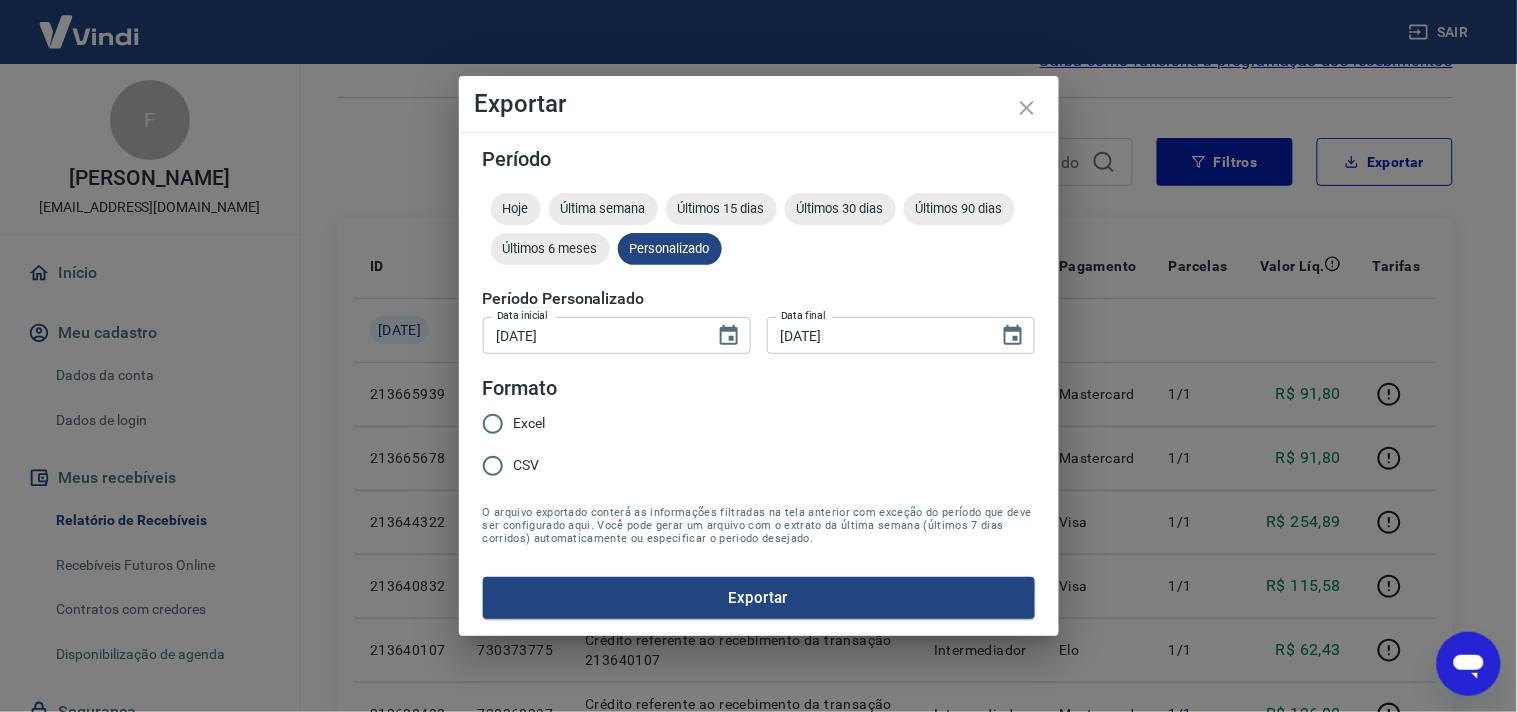 click on "Excel" at bounding box center (509, 424) 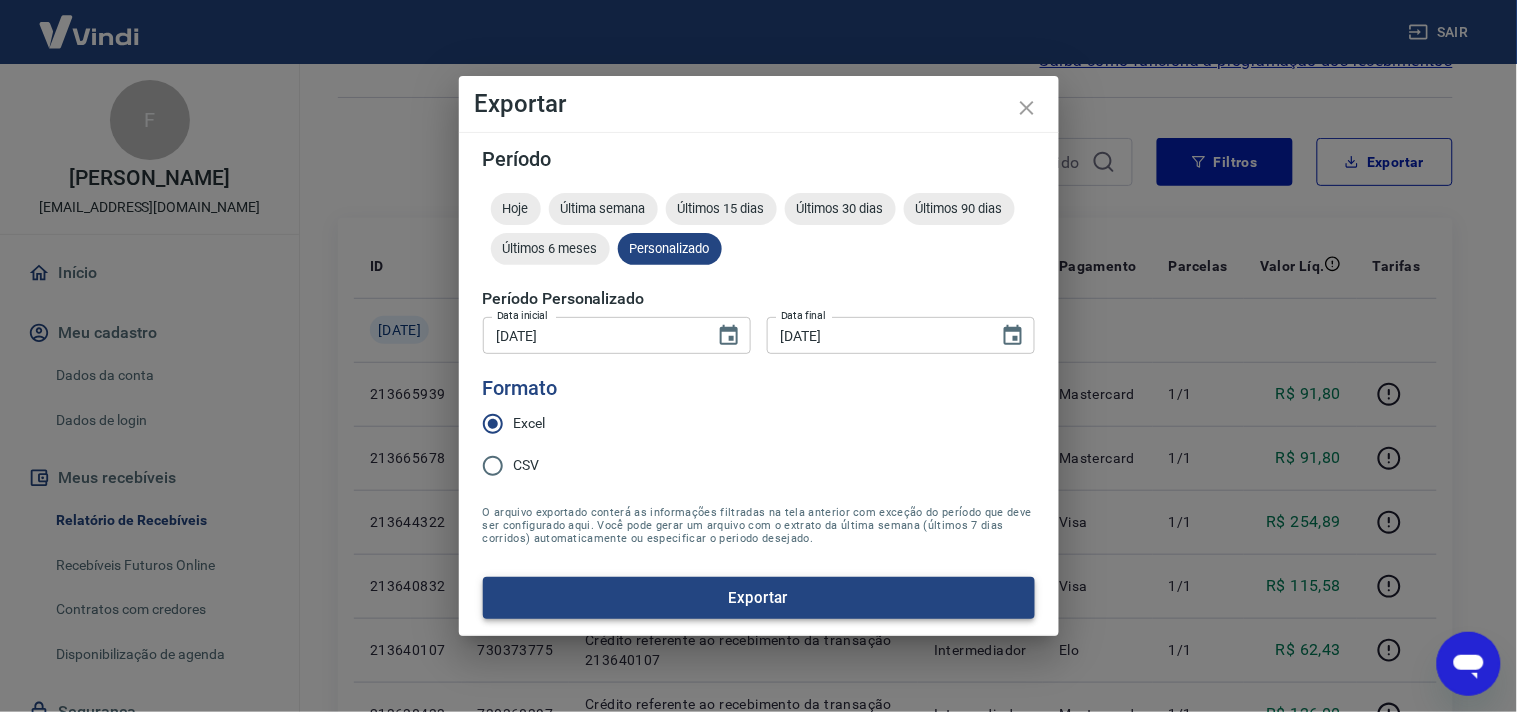 click on "Exportar" at bounding box center (759, 598) 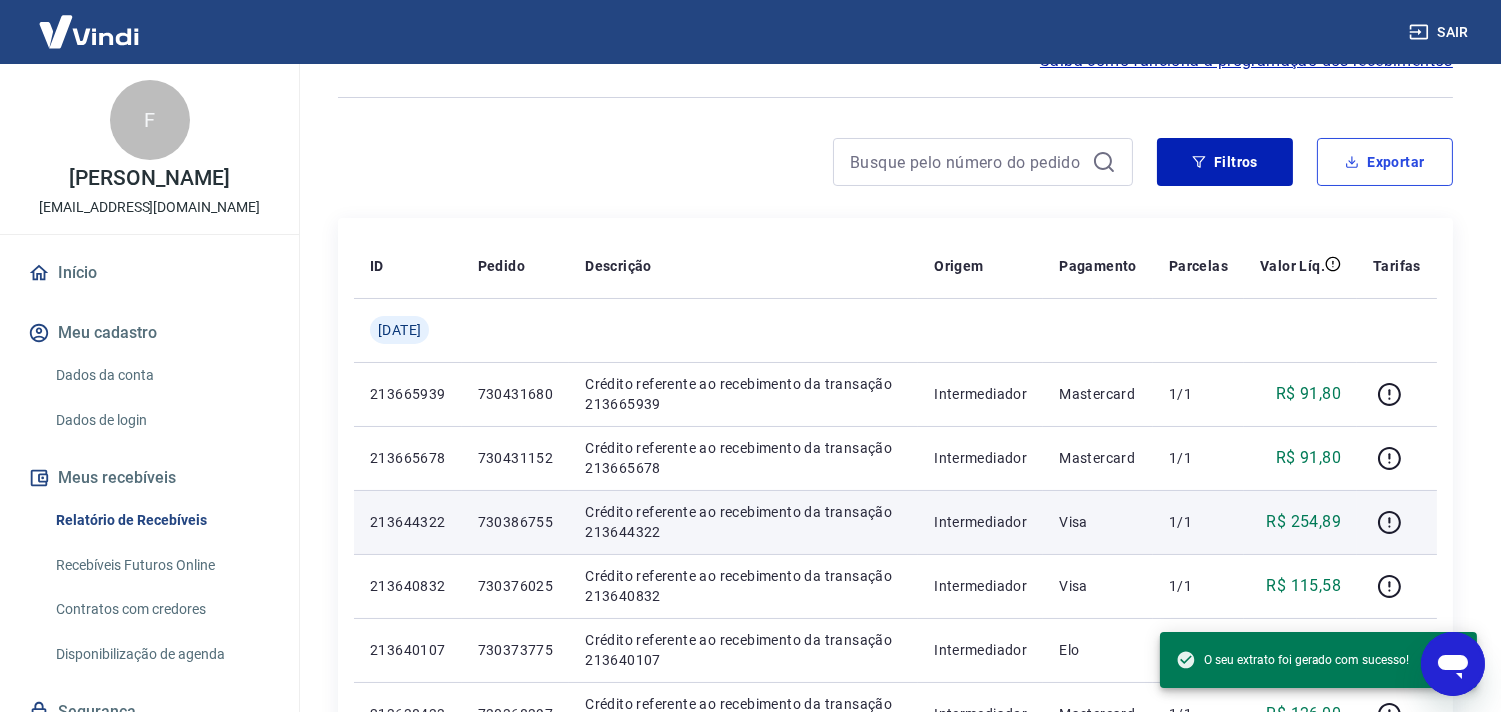 scroll, scrollTop: 333, scrollLeft: 0, axis: vertical 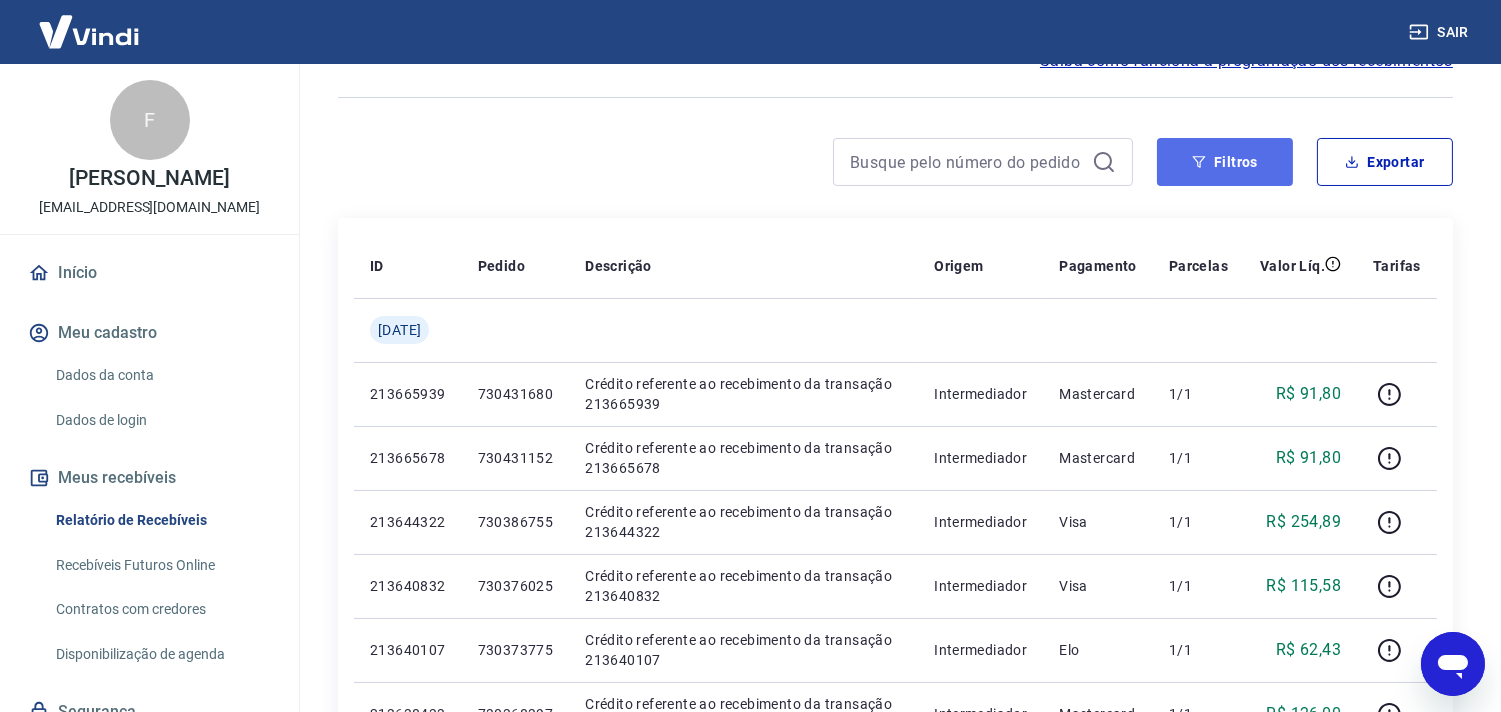 click on "Filtros" at bounding box center [1225, 162] 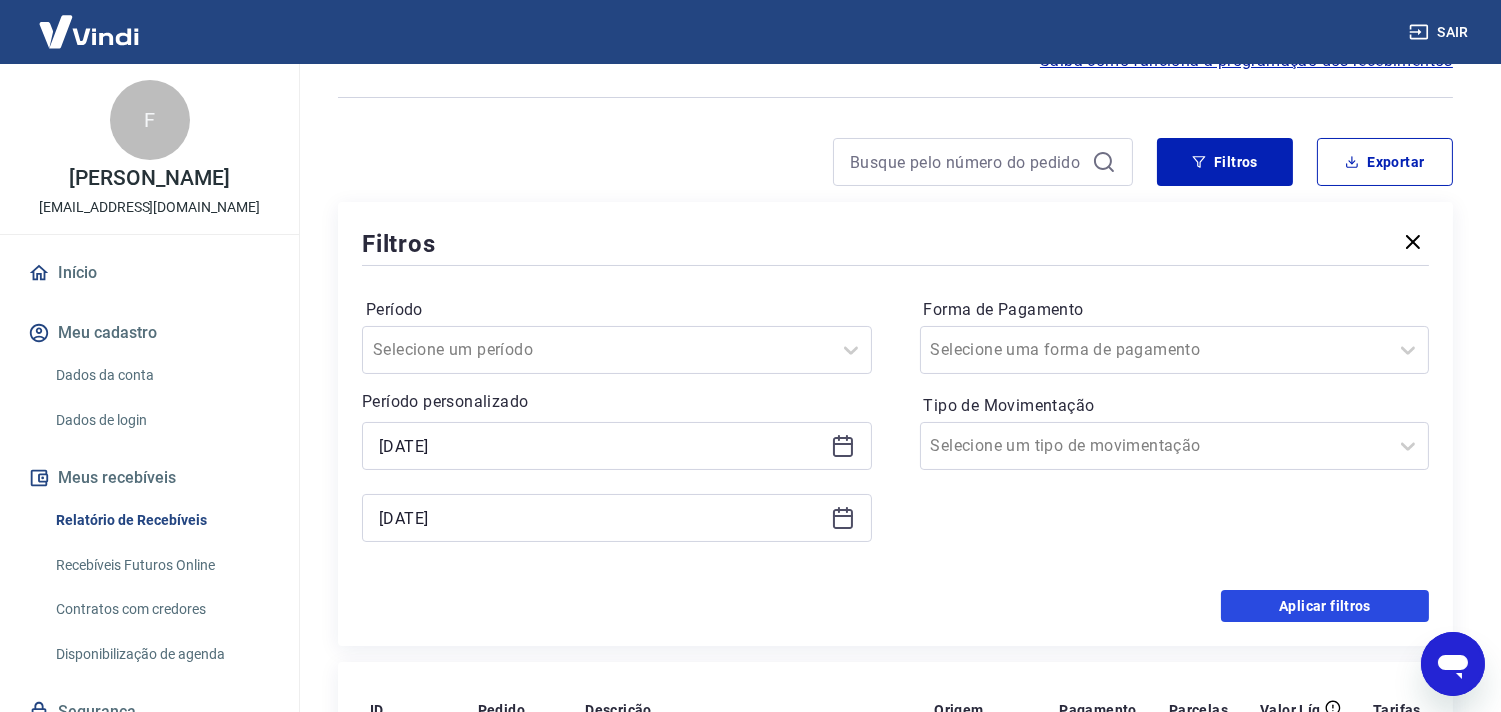 click on "Aplicar filtros" at bounding box center (1325, 606) 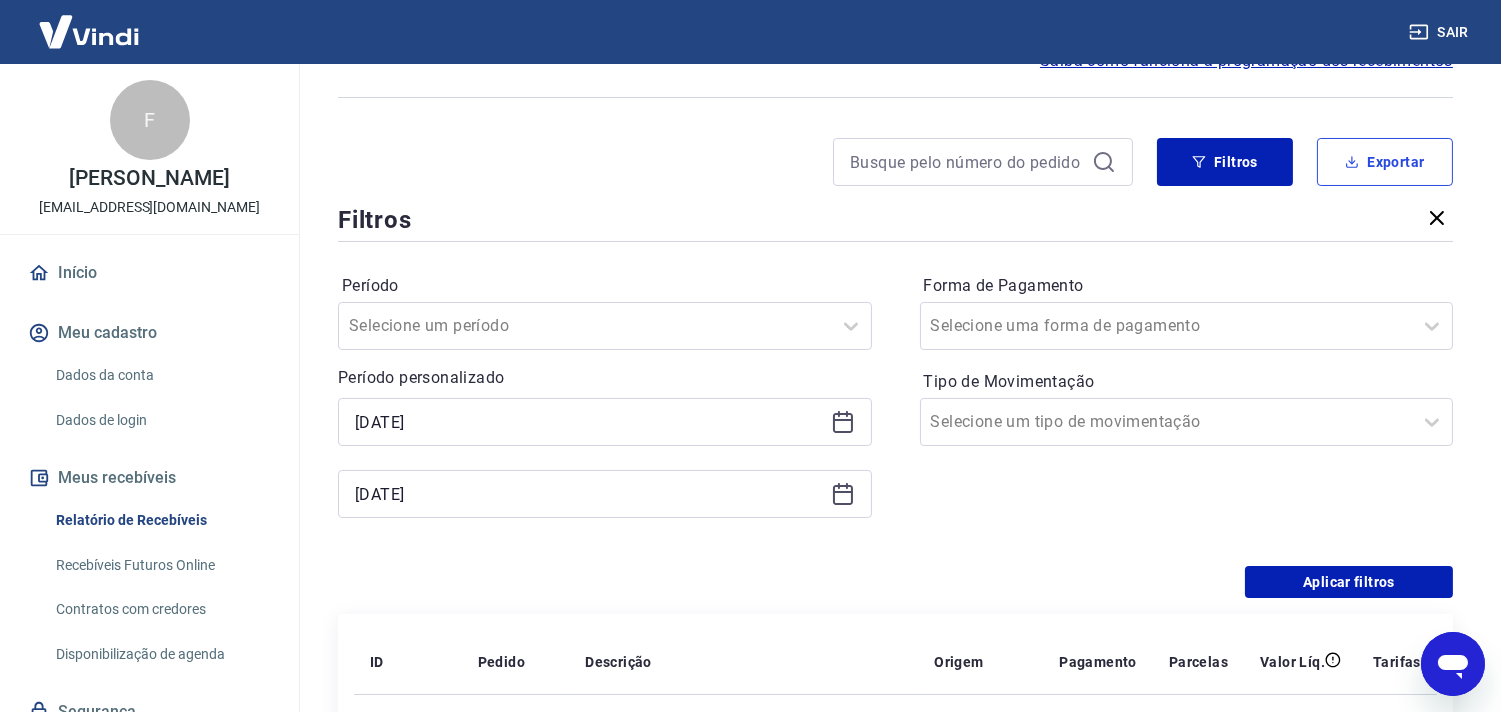 click on "Exportar" at bounding box center (1385, 162) 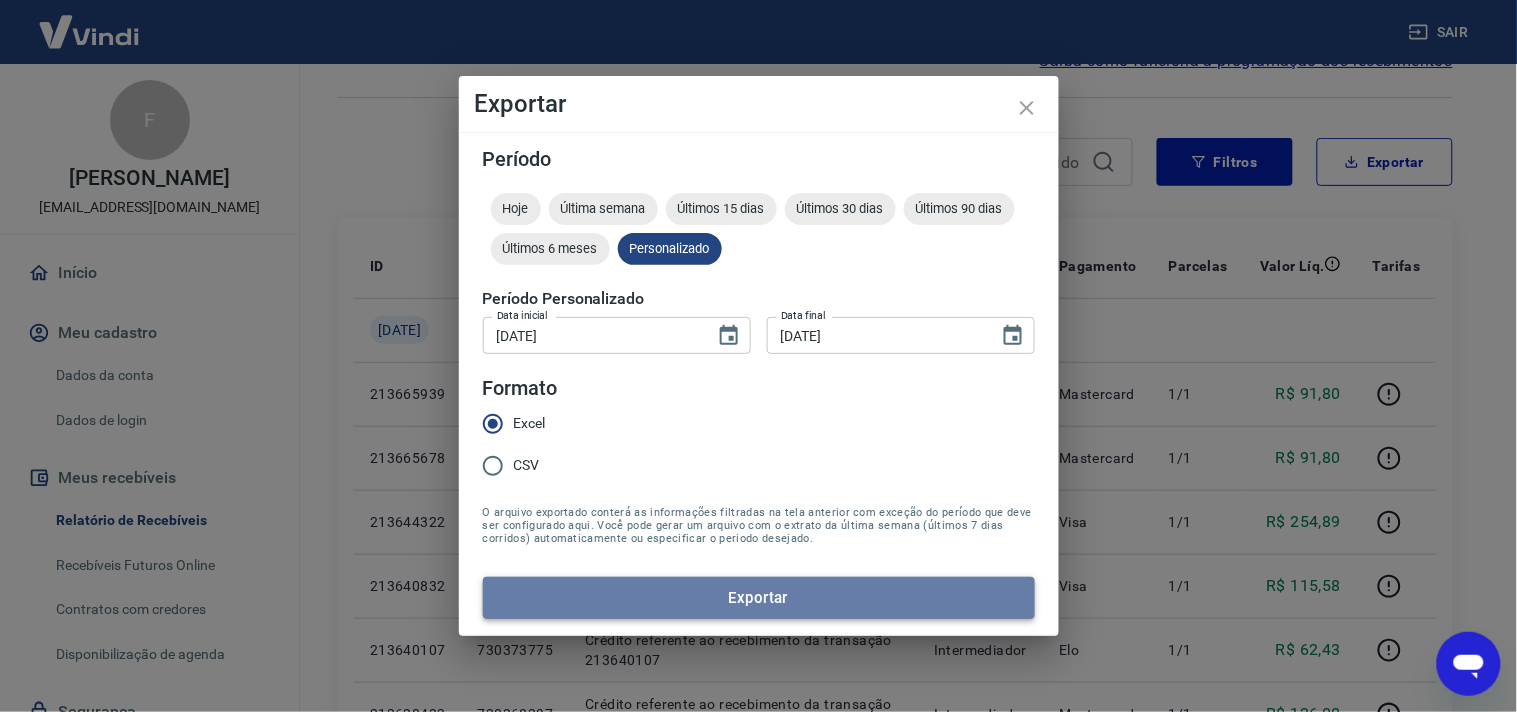 click on "Exportar" at bounding box center [759, 598] 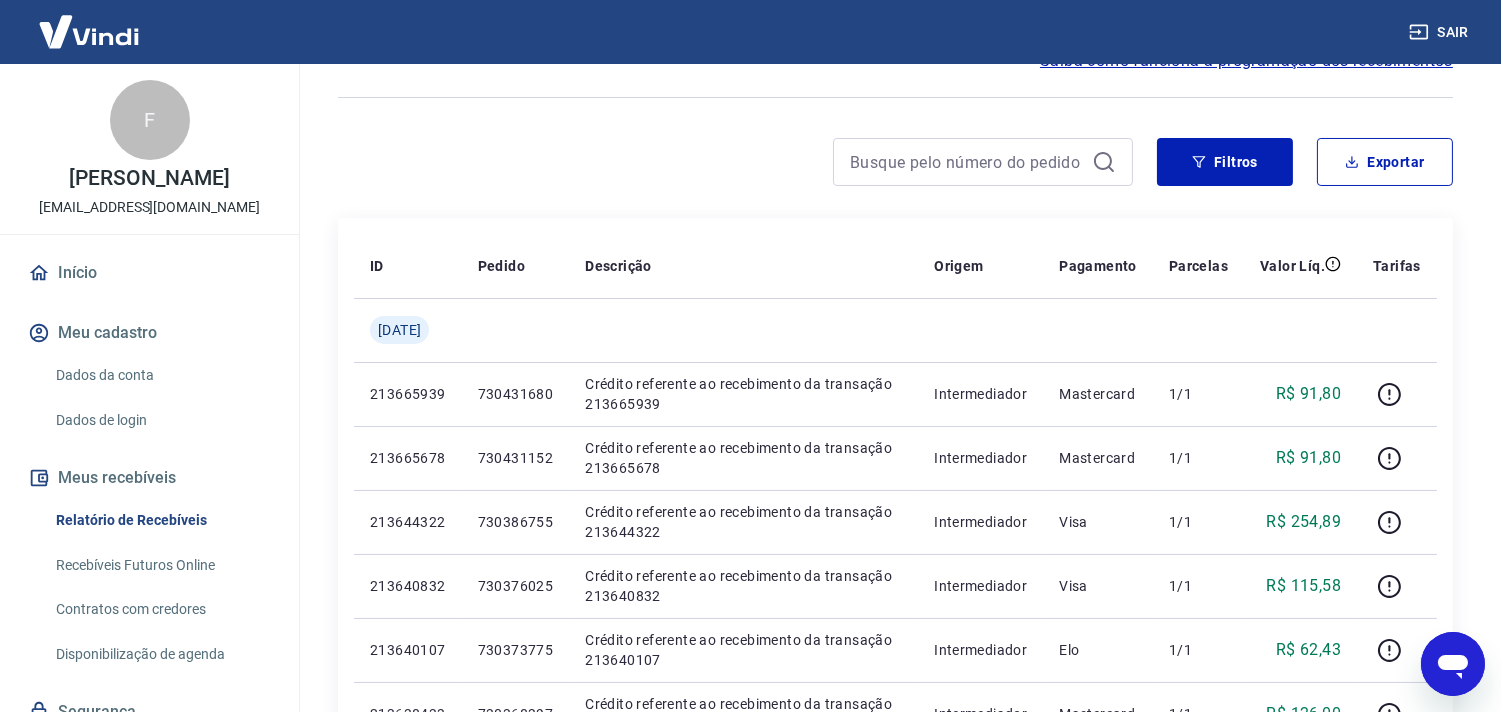 click at bounding box center [895, 97] 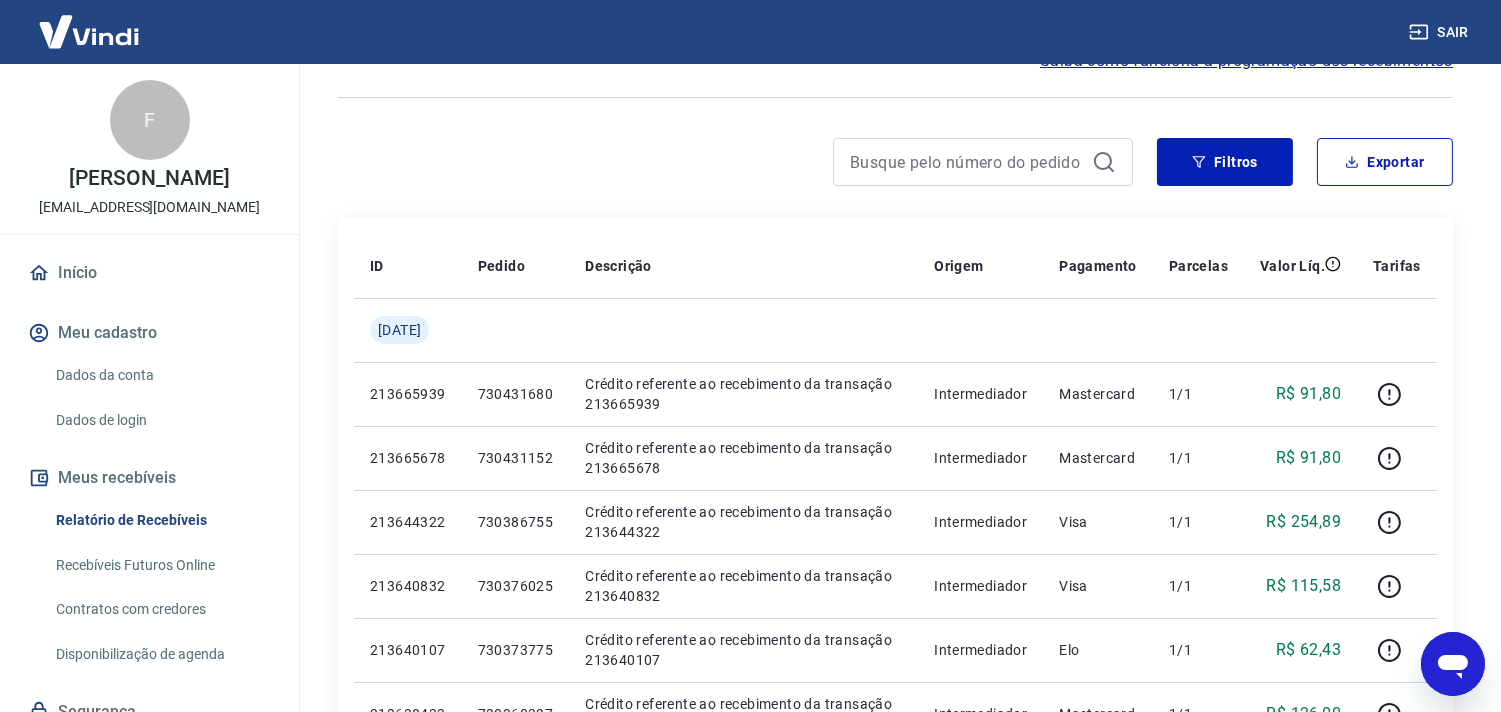 click on "Sair" at bounding box center (750, 32) 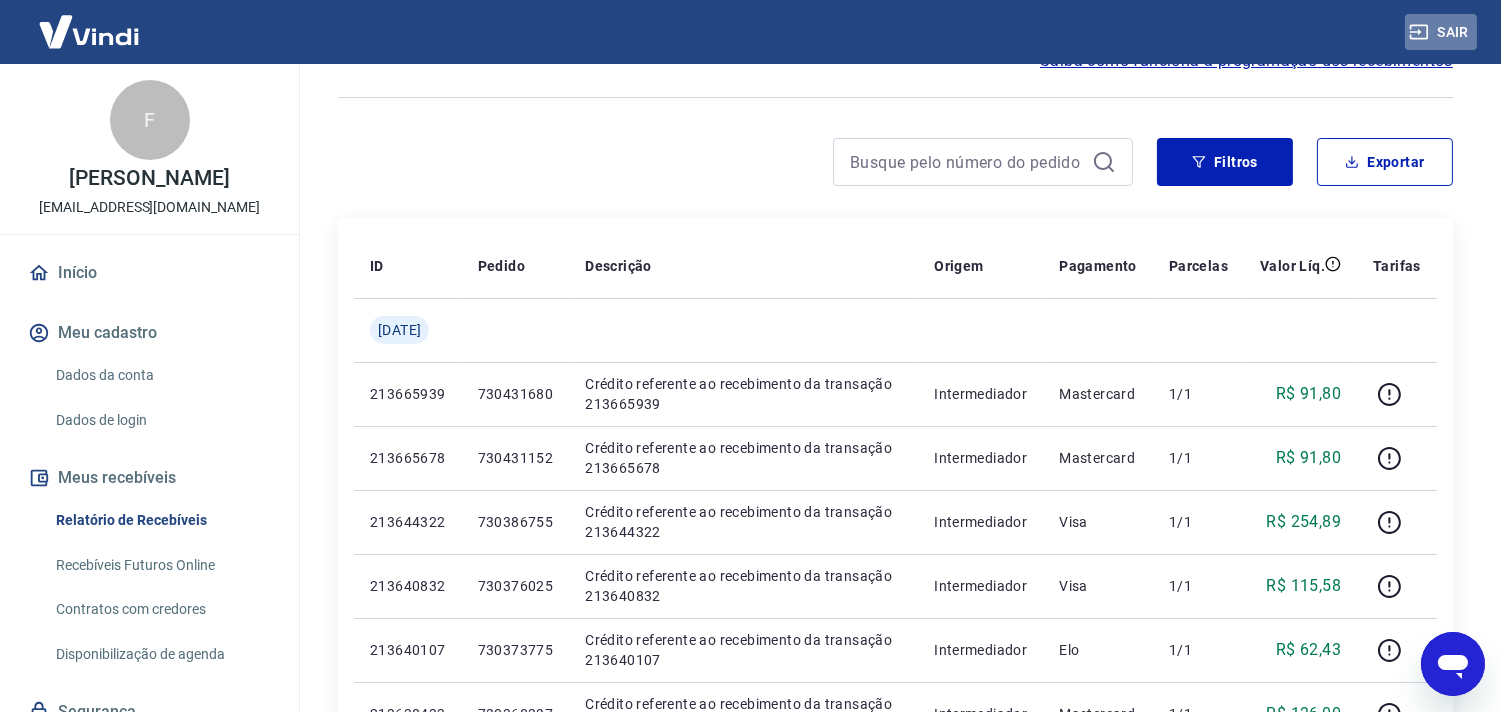 click on "Sair" at bounding box center [1441, 32] 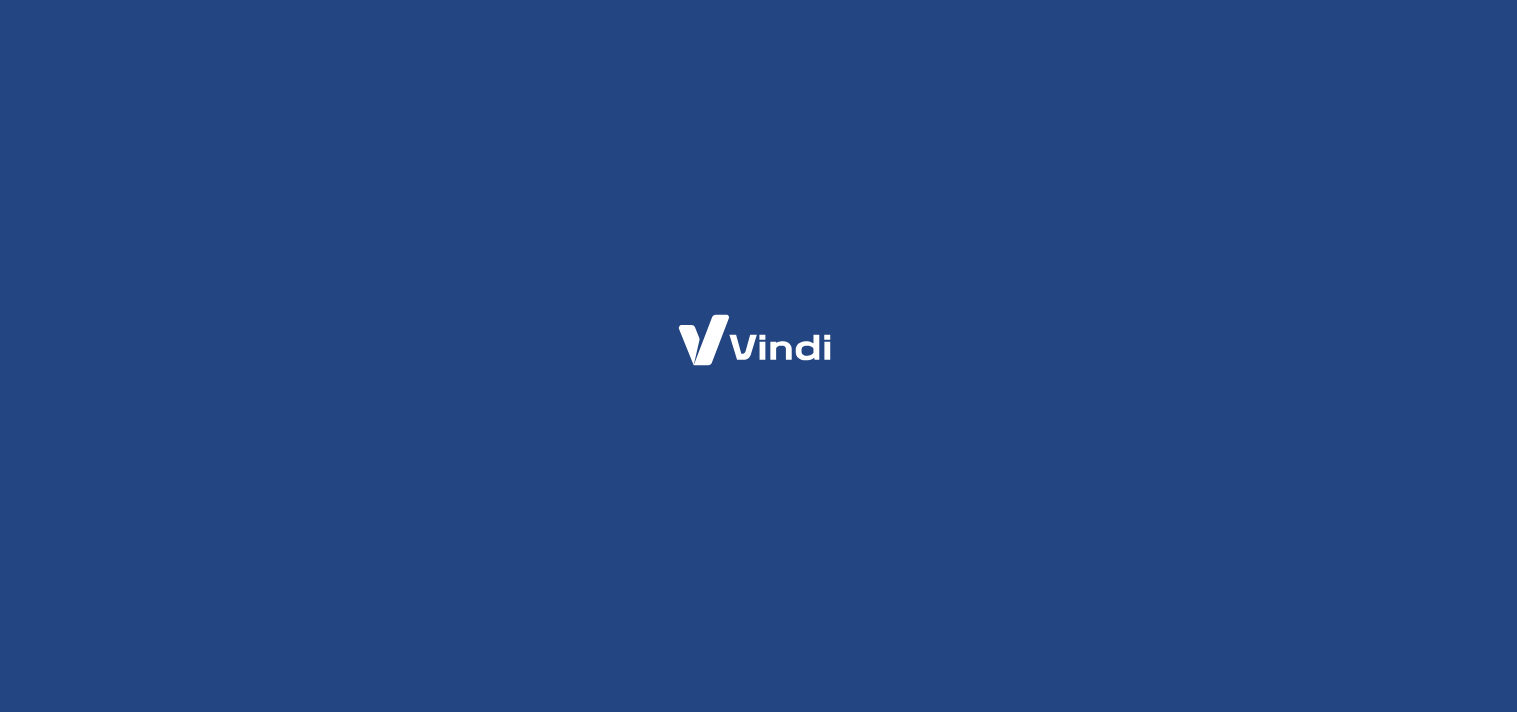 scroll, scrollTop: 0, scrollLeft: 0, axis: both 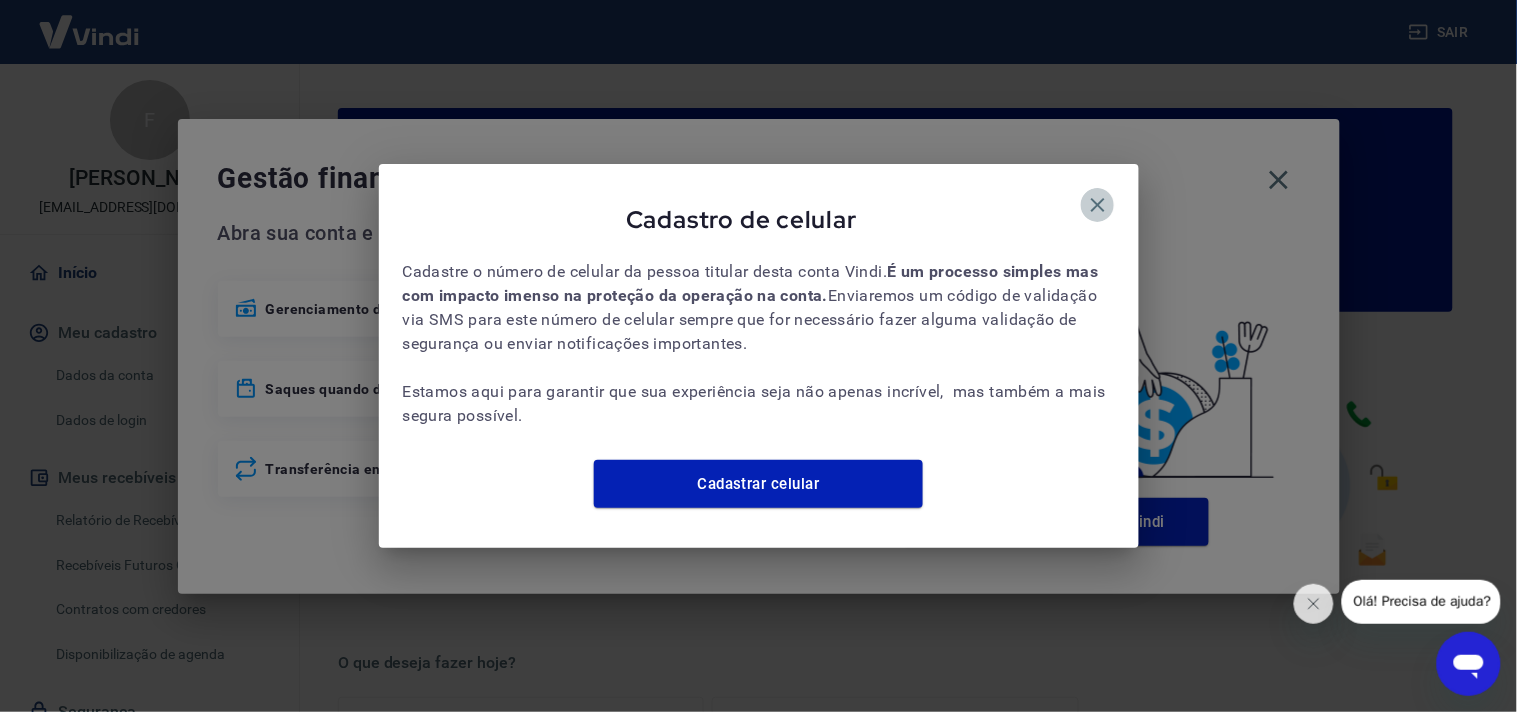 click 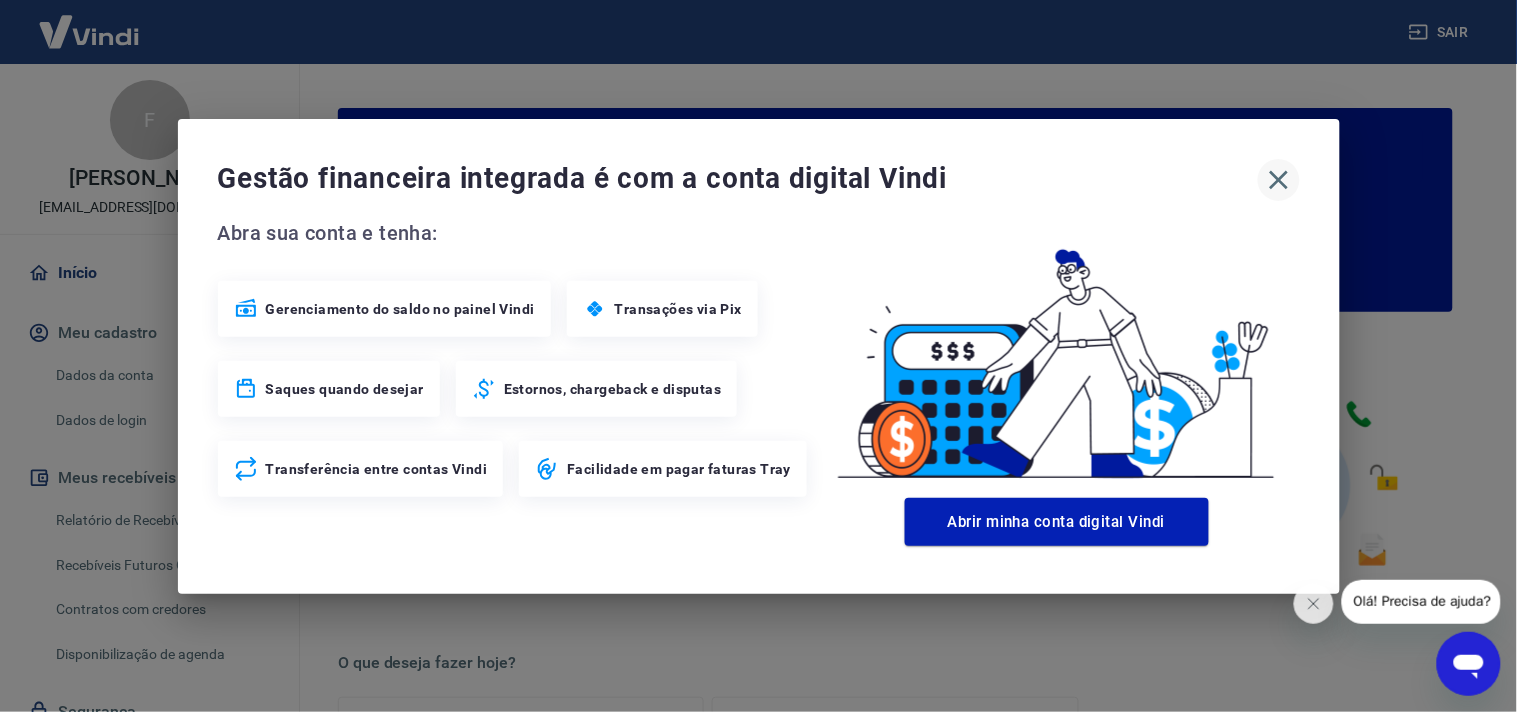 click 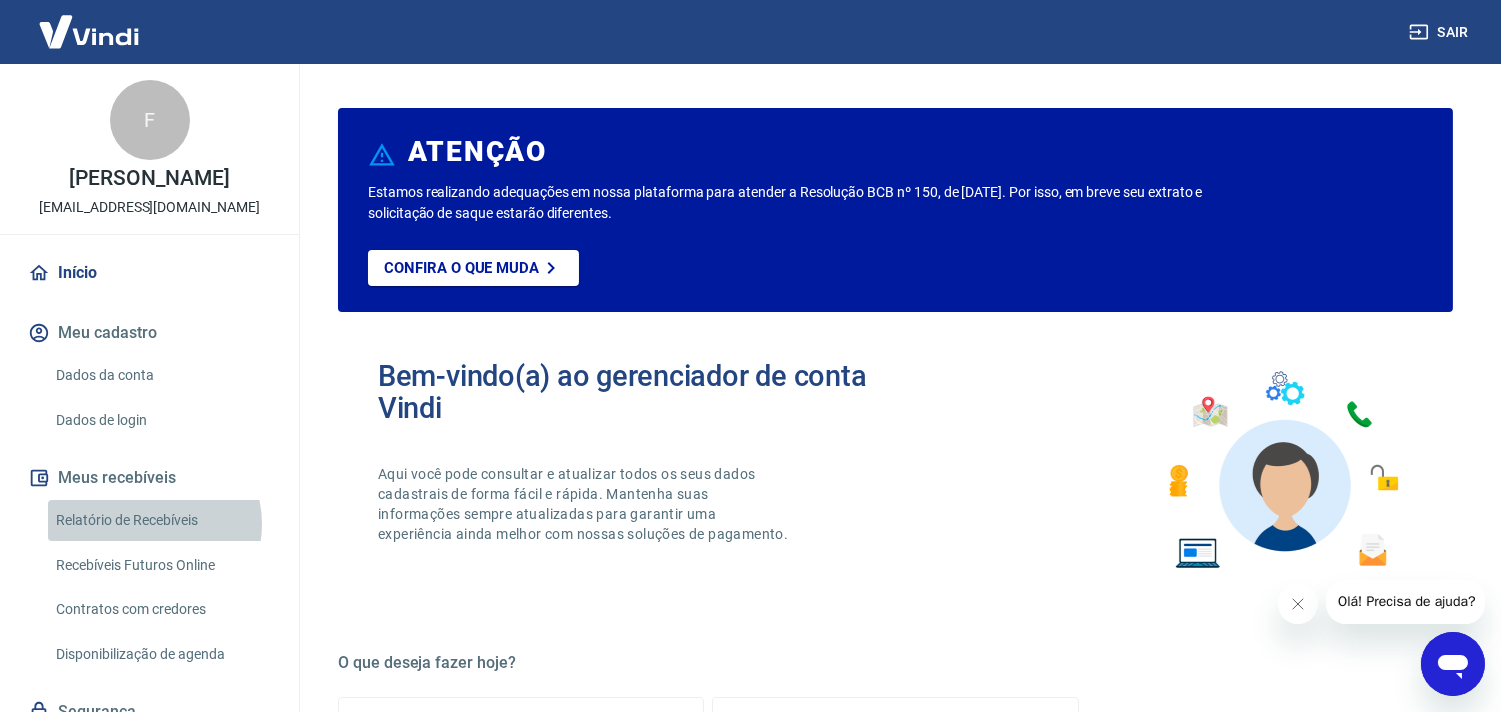 click on "Relatório de Recebíveis" at bounding box center (161, 520) 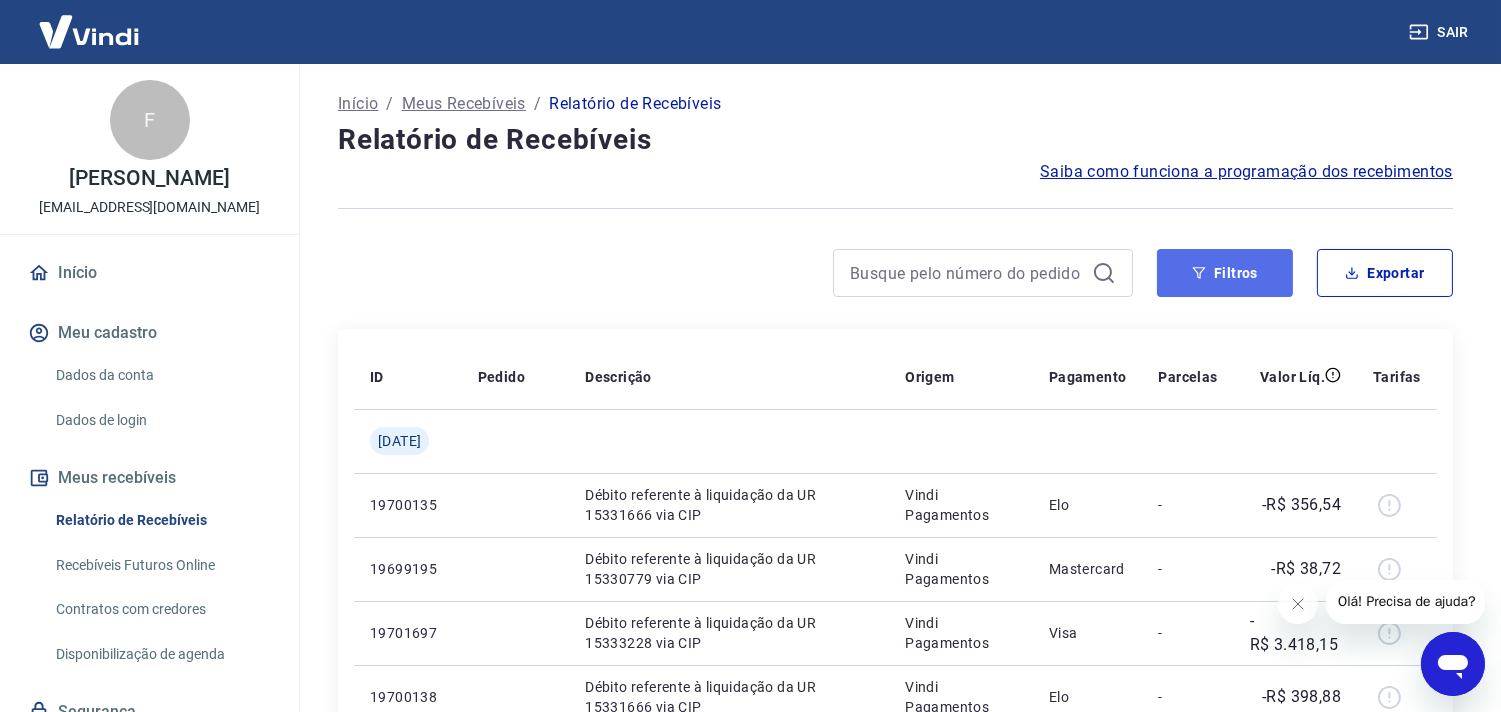 click on "Filtros" at bounding box center [1225, 273] 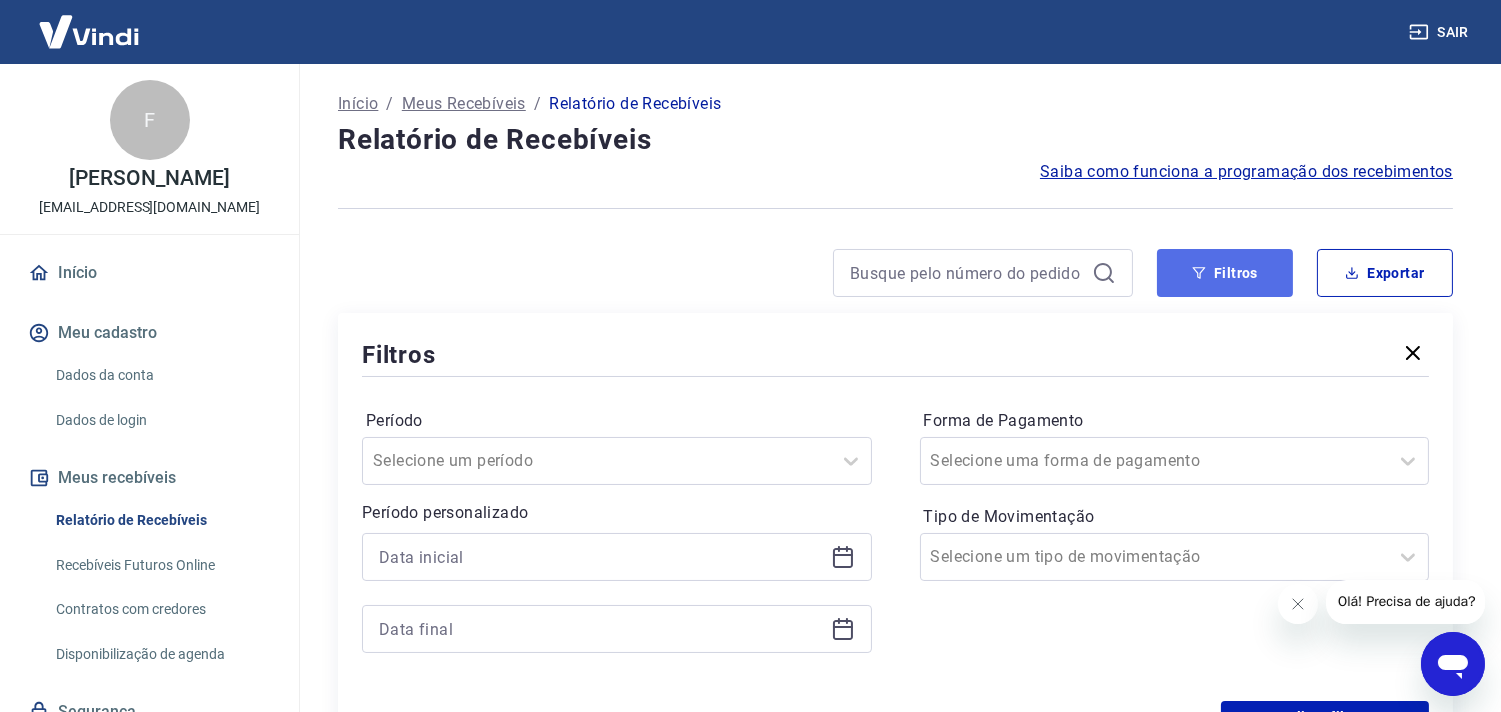 click on "Filtros" at bounding box center (1225, 273) 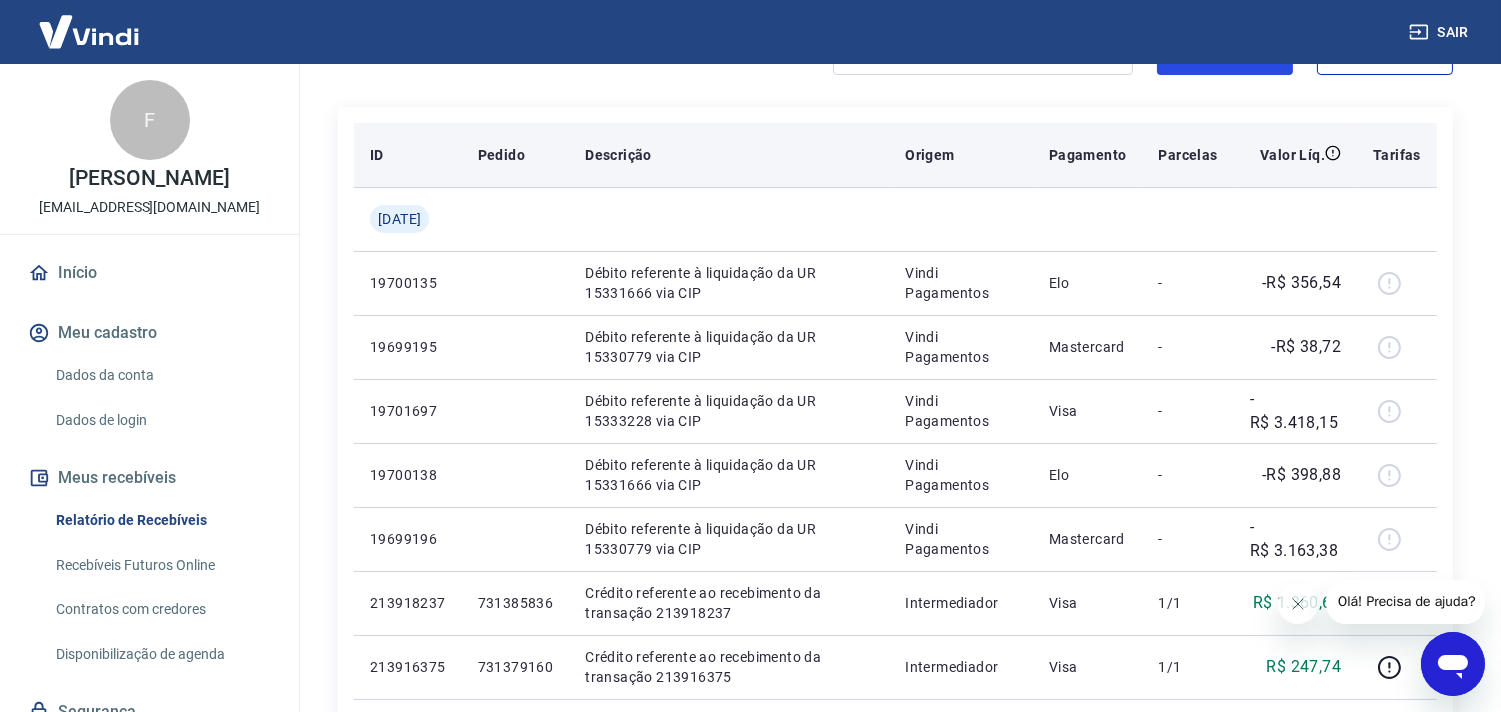 scroll, scrollTop: 111, scrollLeft: 0, axis: vertical 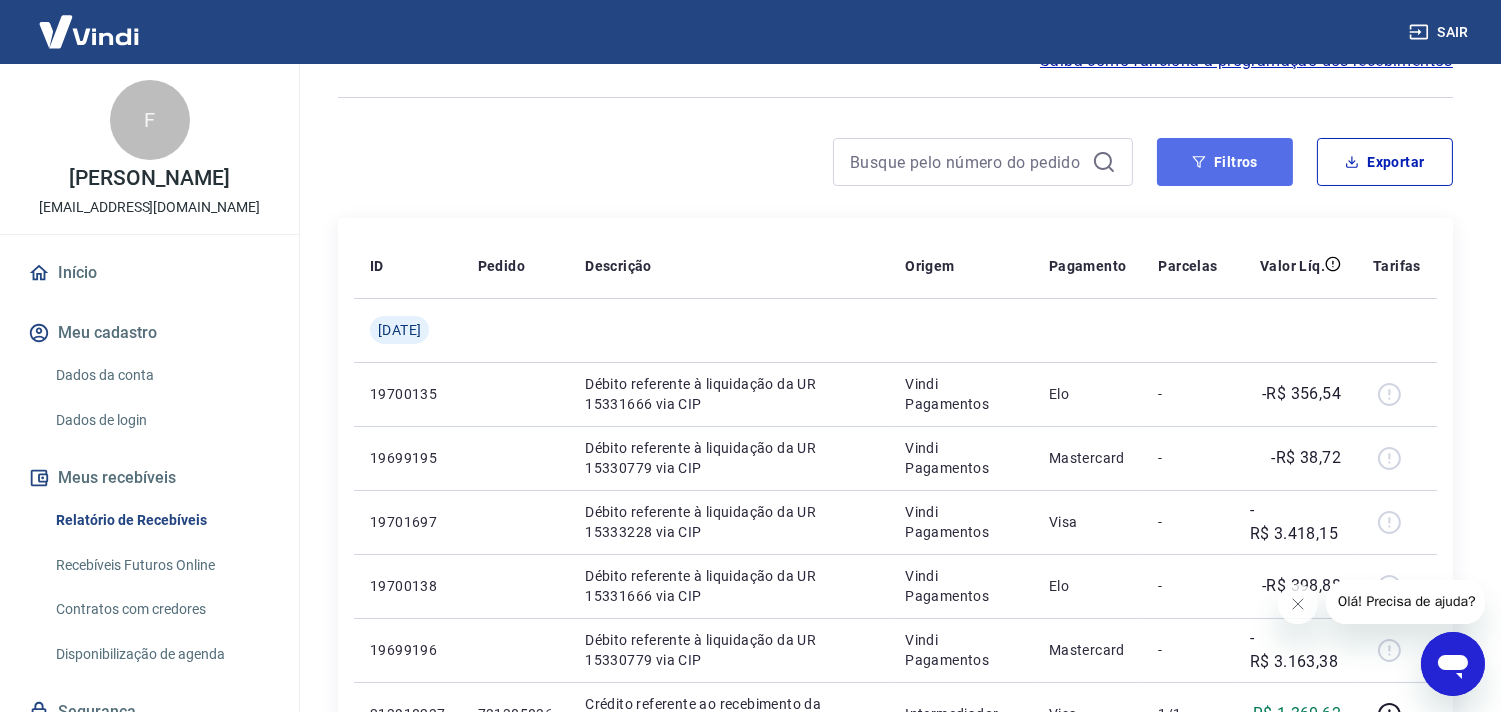 click on "Filtros" at bounding box center (1225, 162) 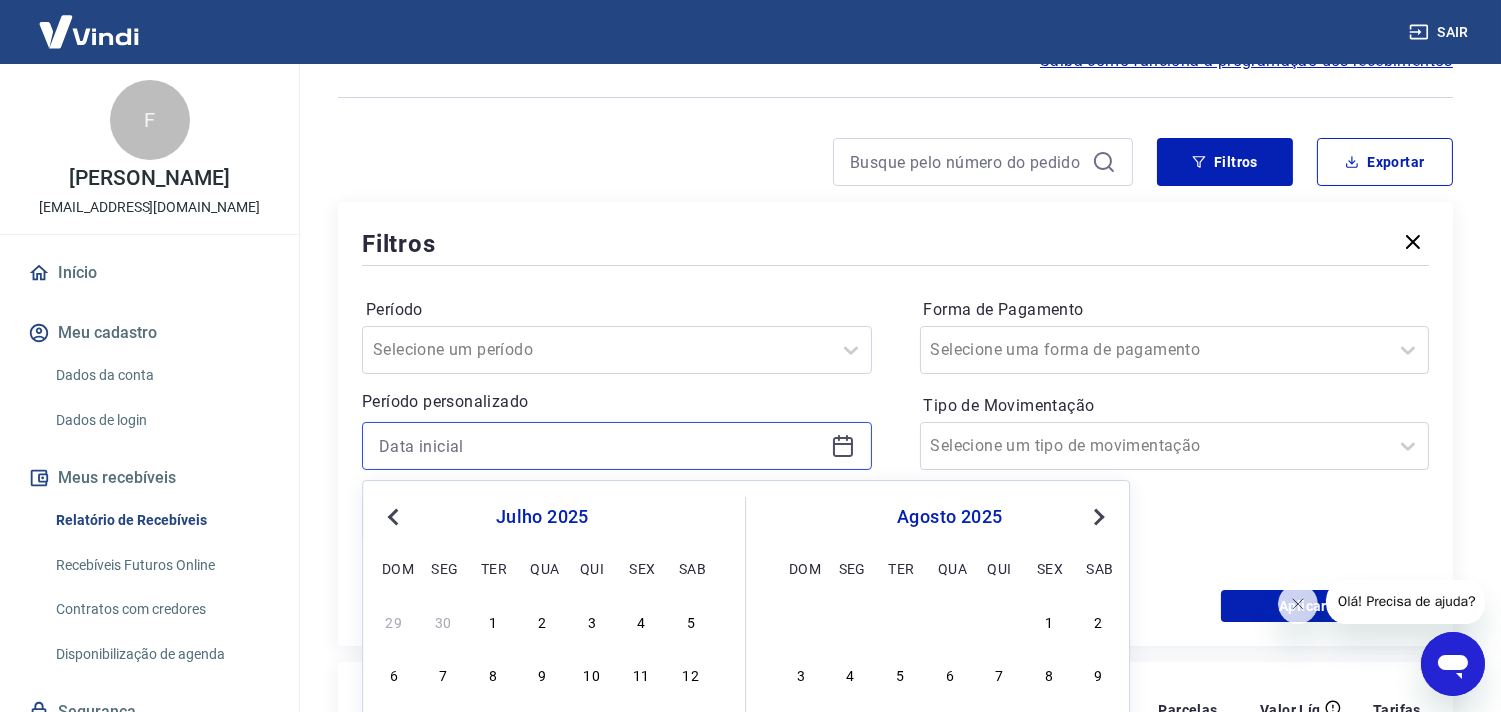 click at bounding box center [601, 446] 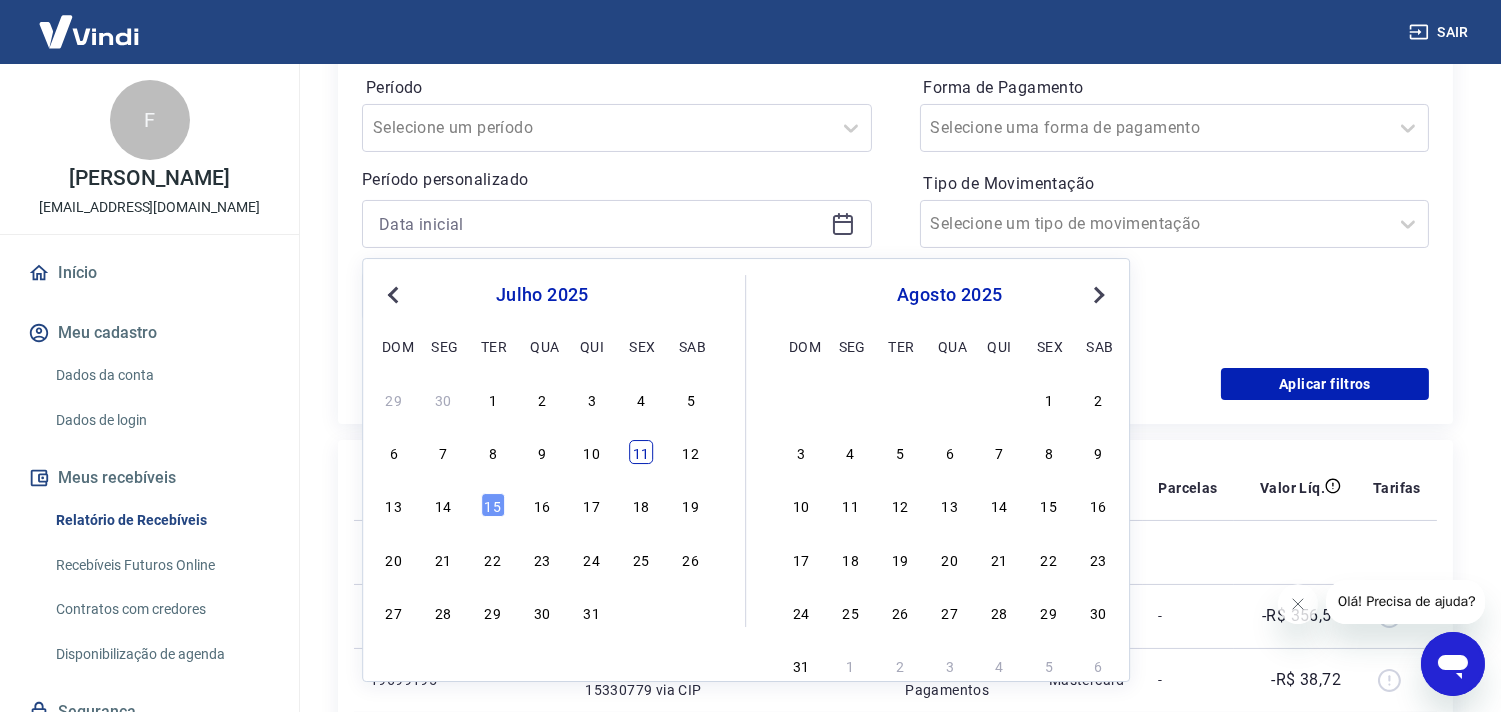 click on "11" at bounding box center (641, 452) 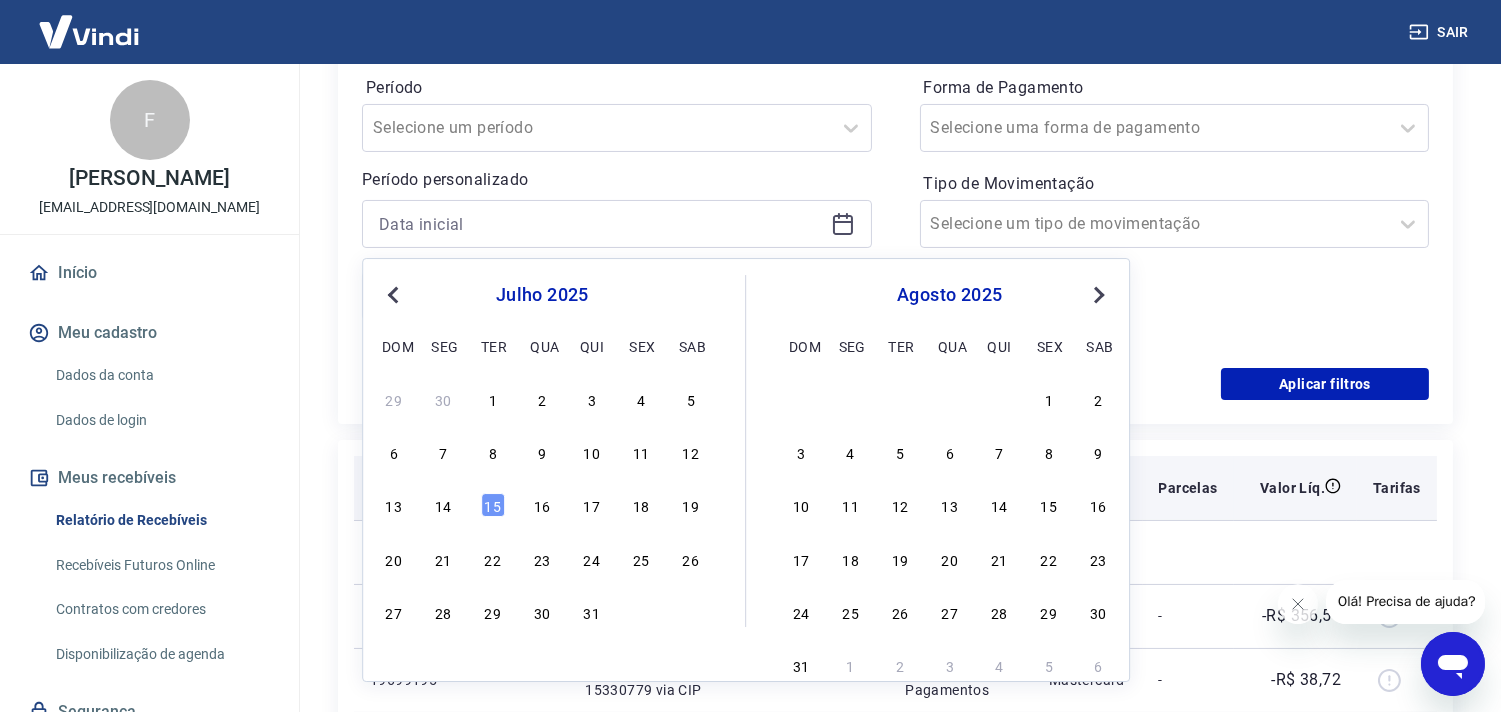 type on "11/07/2025" 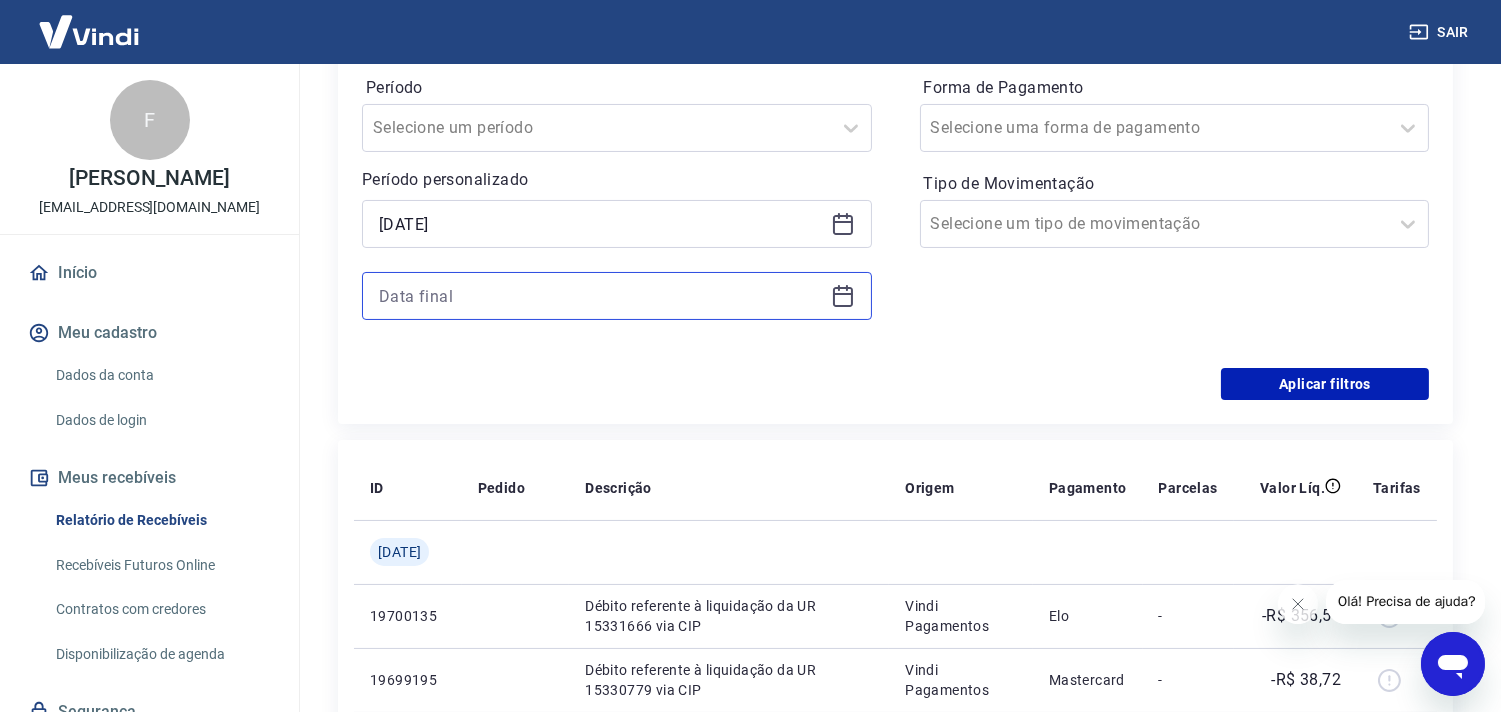 click at bounding box center [601, 296] 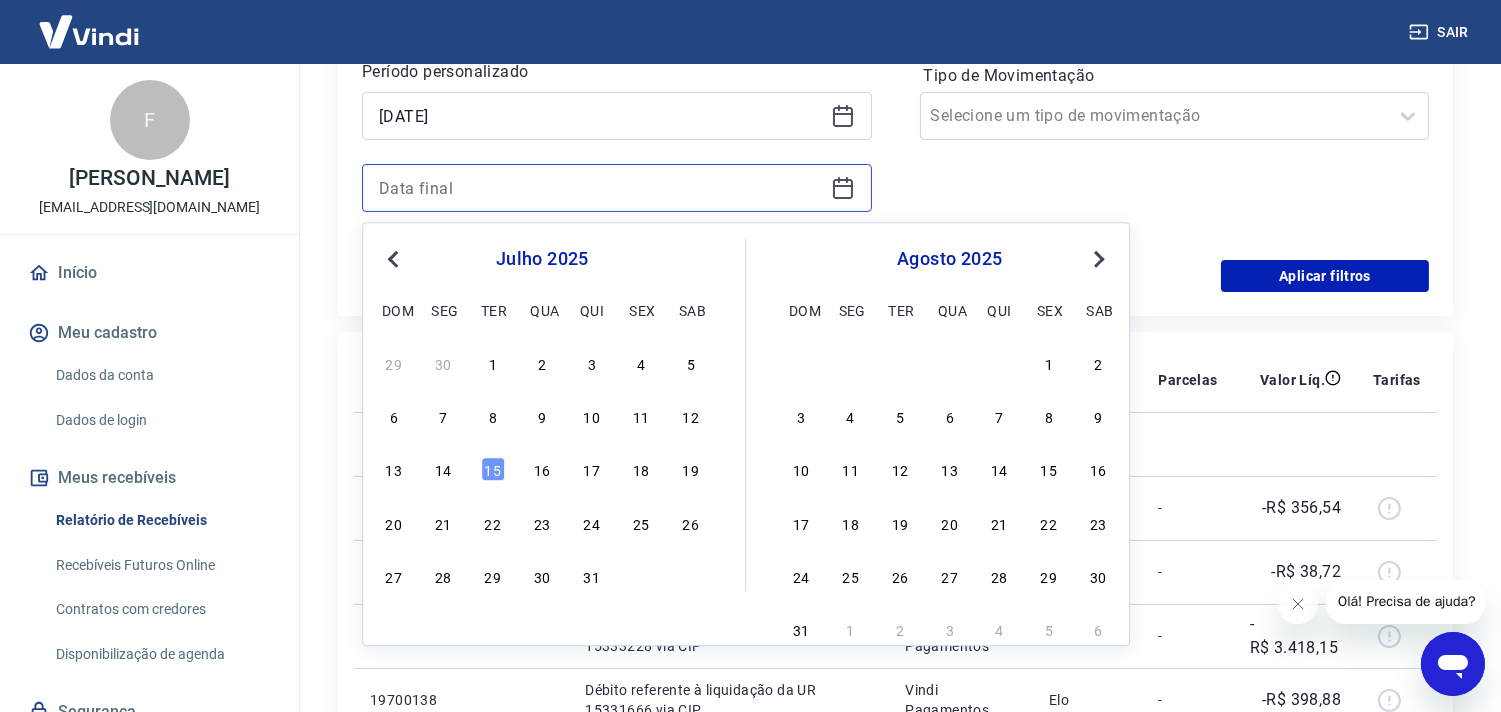 scroll, scrollTop: 444, scrollLeft: 0, axis: vertical 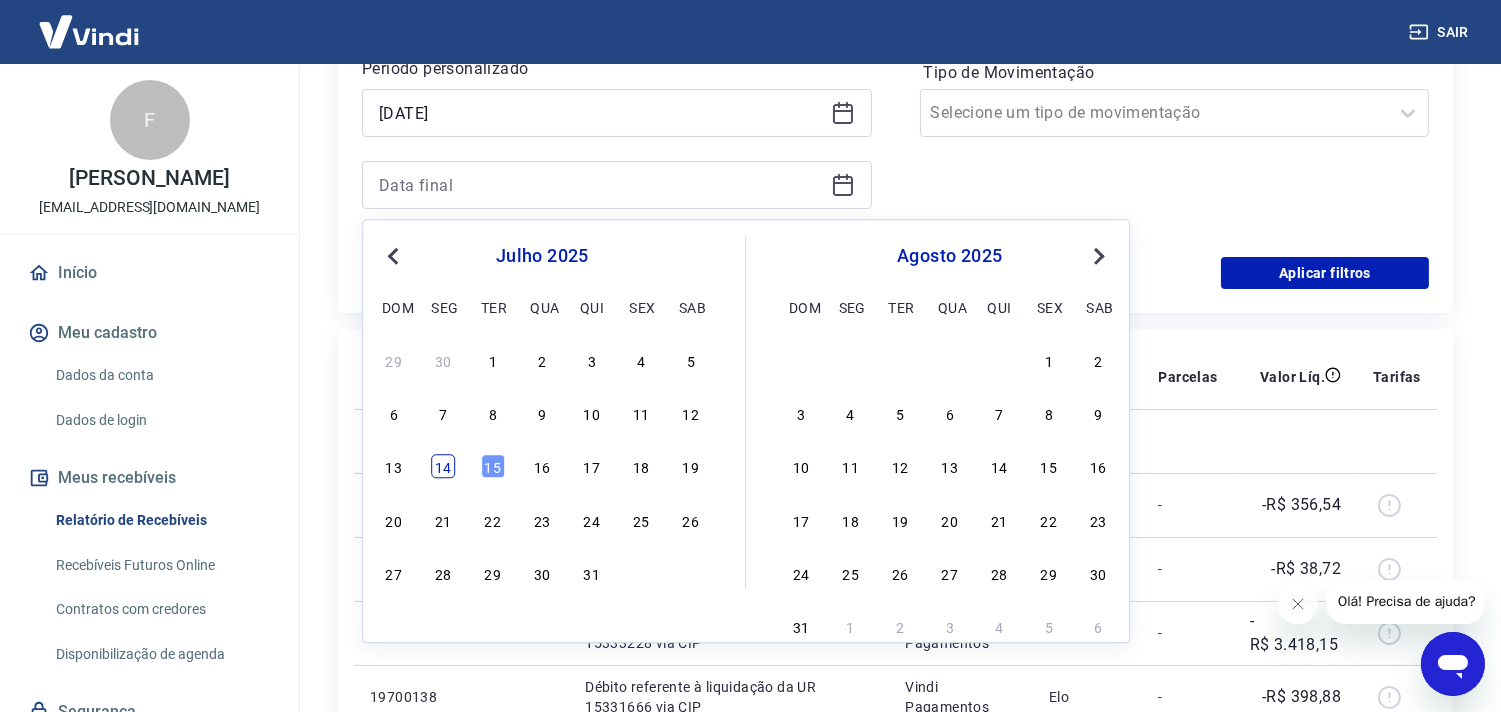 click on "14" at bounding box center (443, 467) 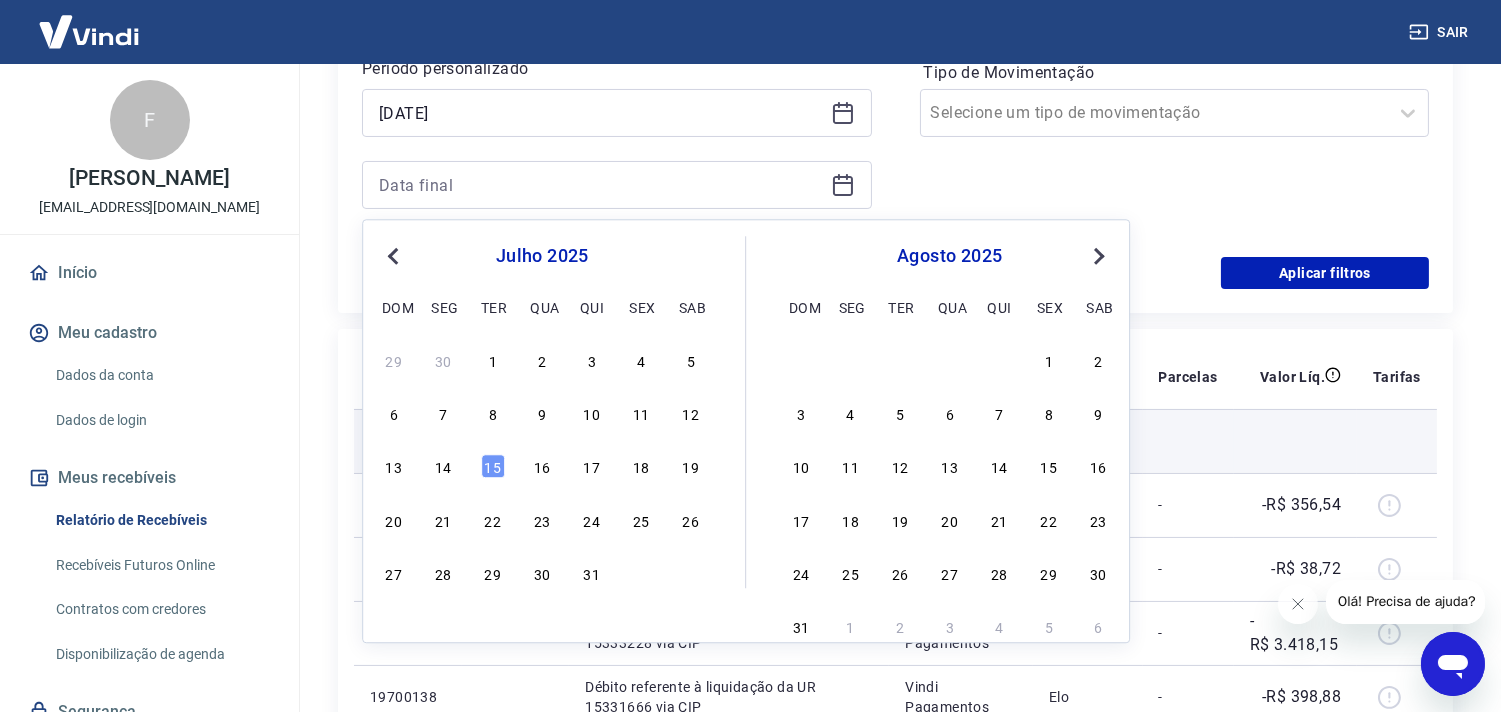 type on "14/07/2025" 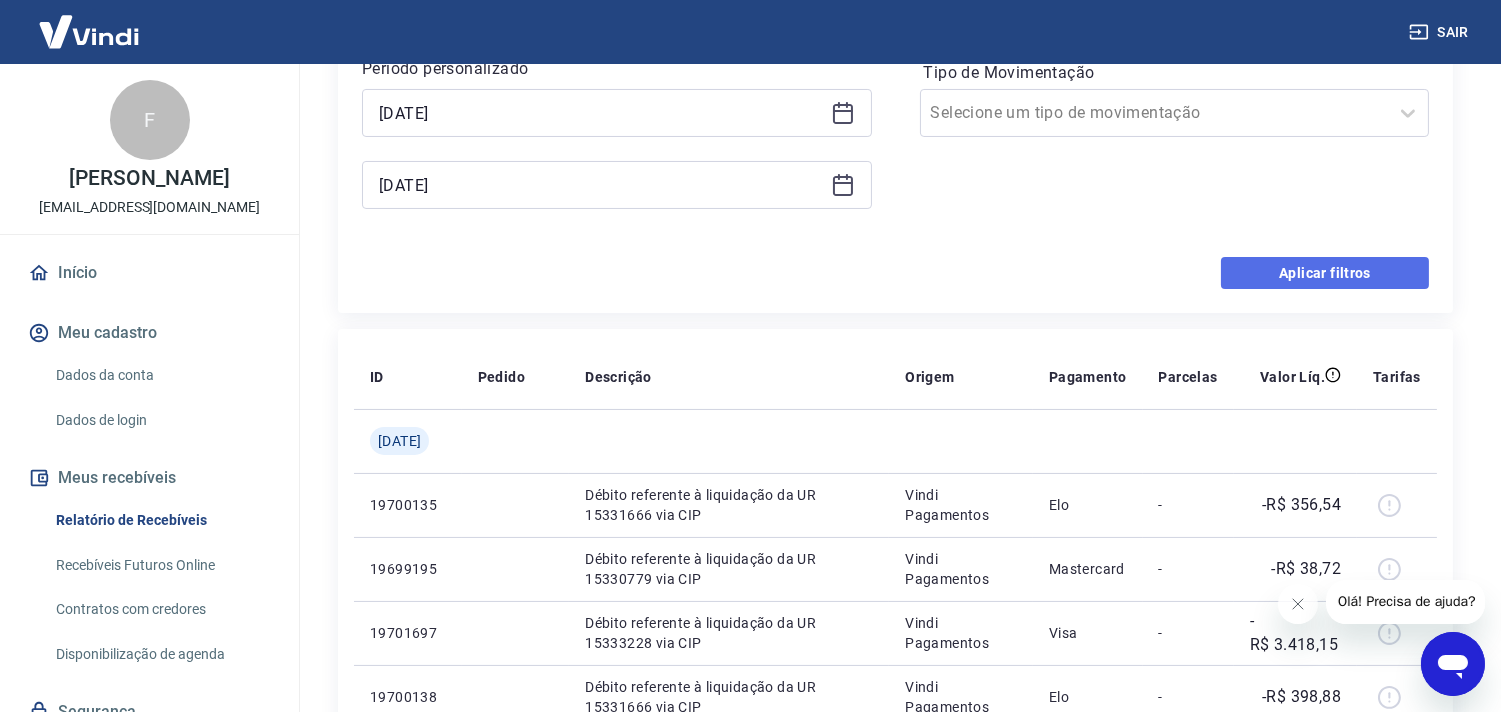 click on "Aplicar filtros" at bounding box center [1325, 273] 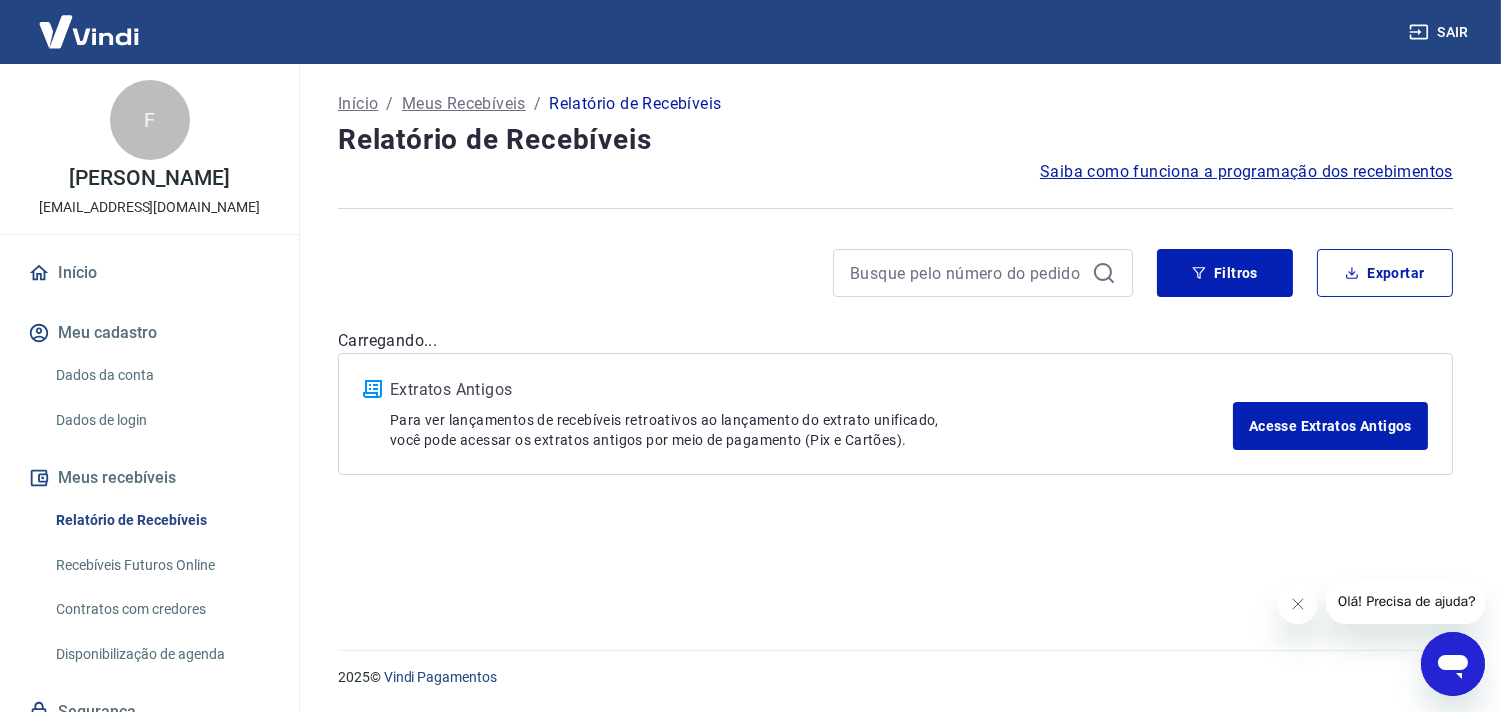 scroll, scrollTop: 0, scrollLeft: 0, axis: both 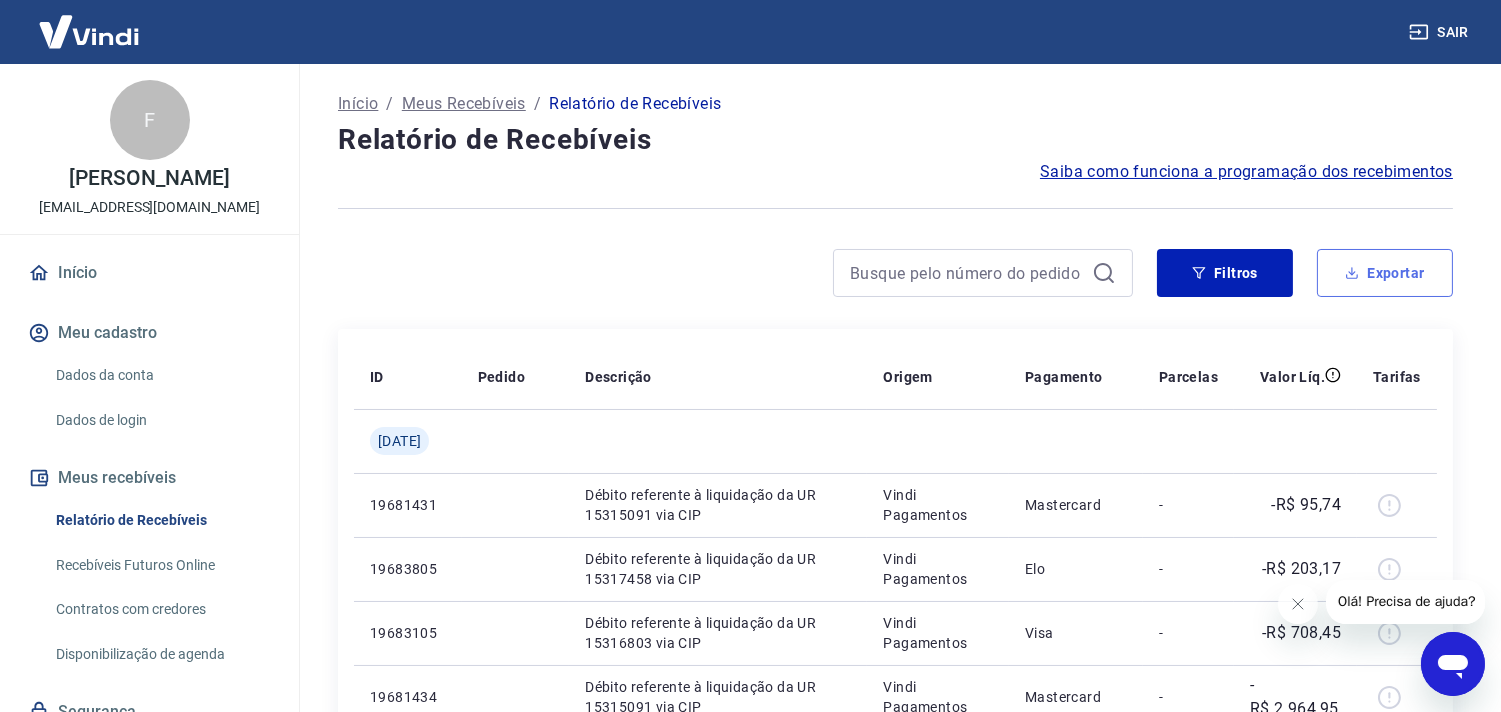 click on "Exportar" at bounding box center (1385, 273) 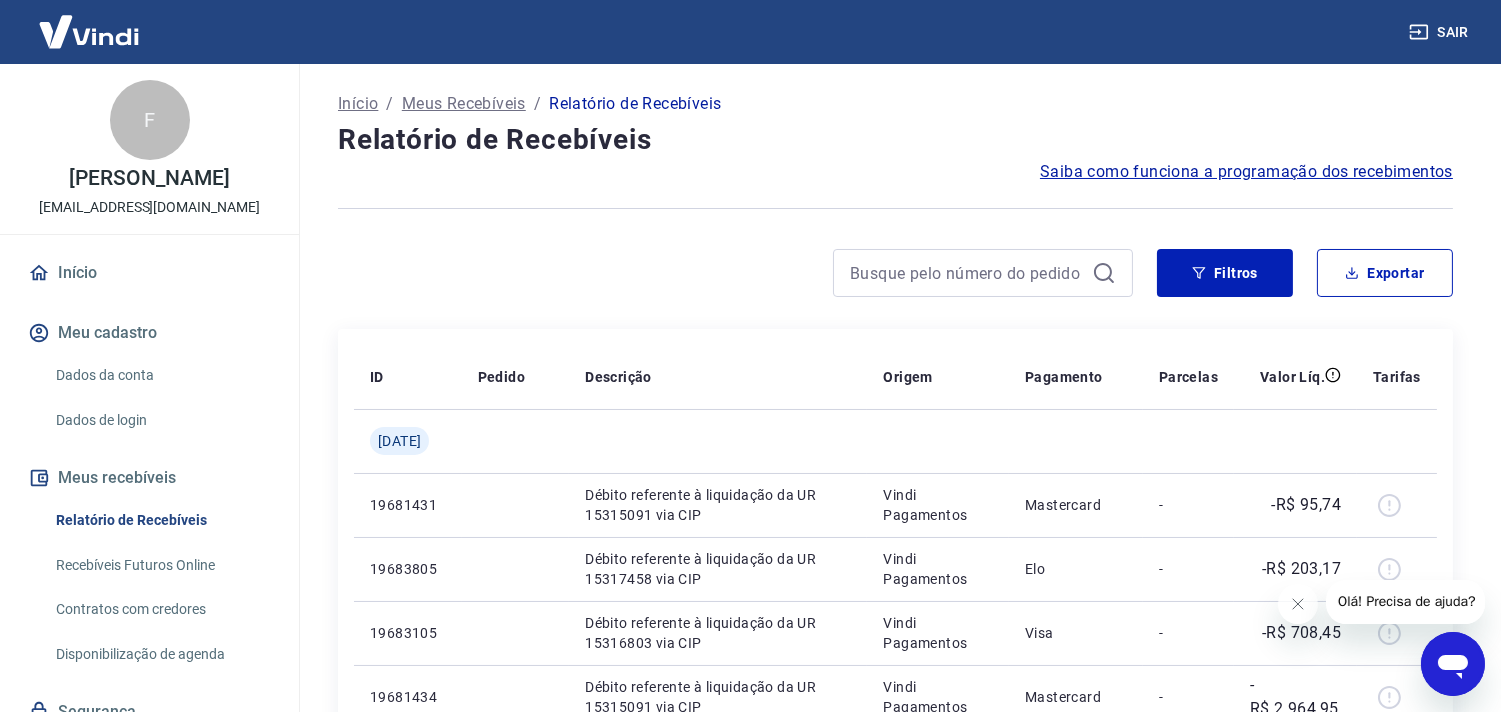 type on "11/07/2025" 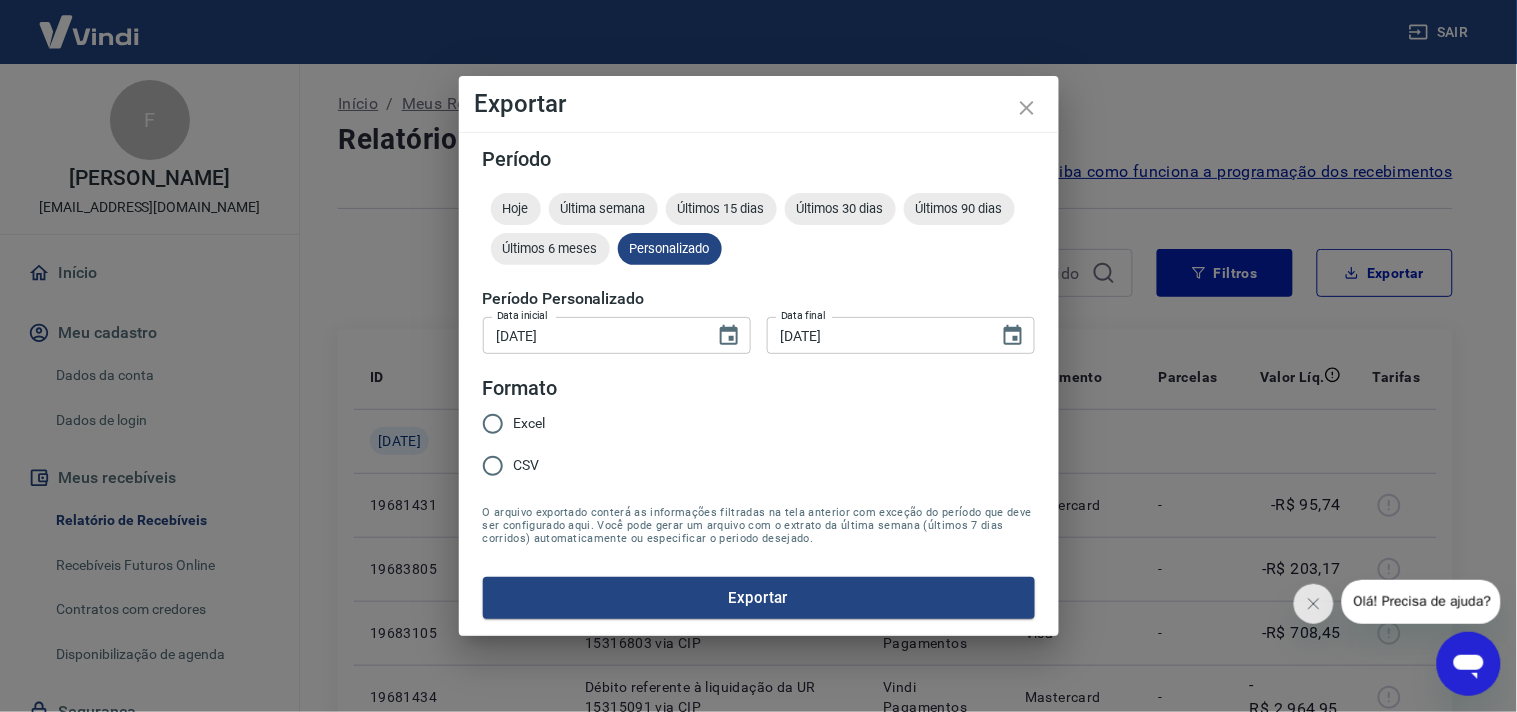 click on "Excel CSV" at bounding box center [522, 446] 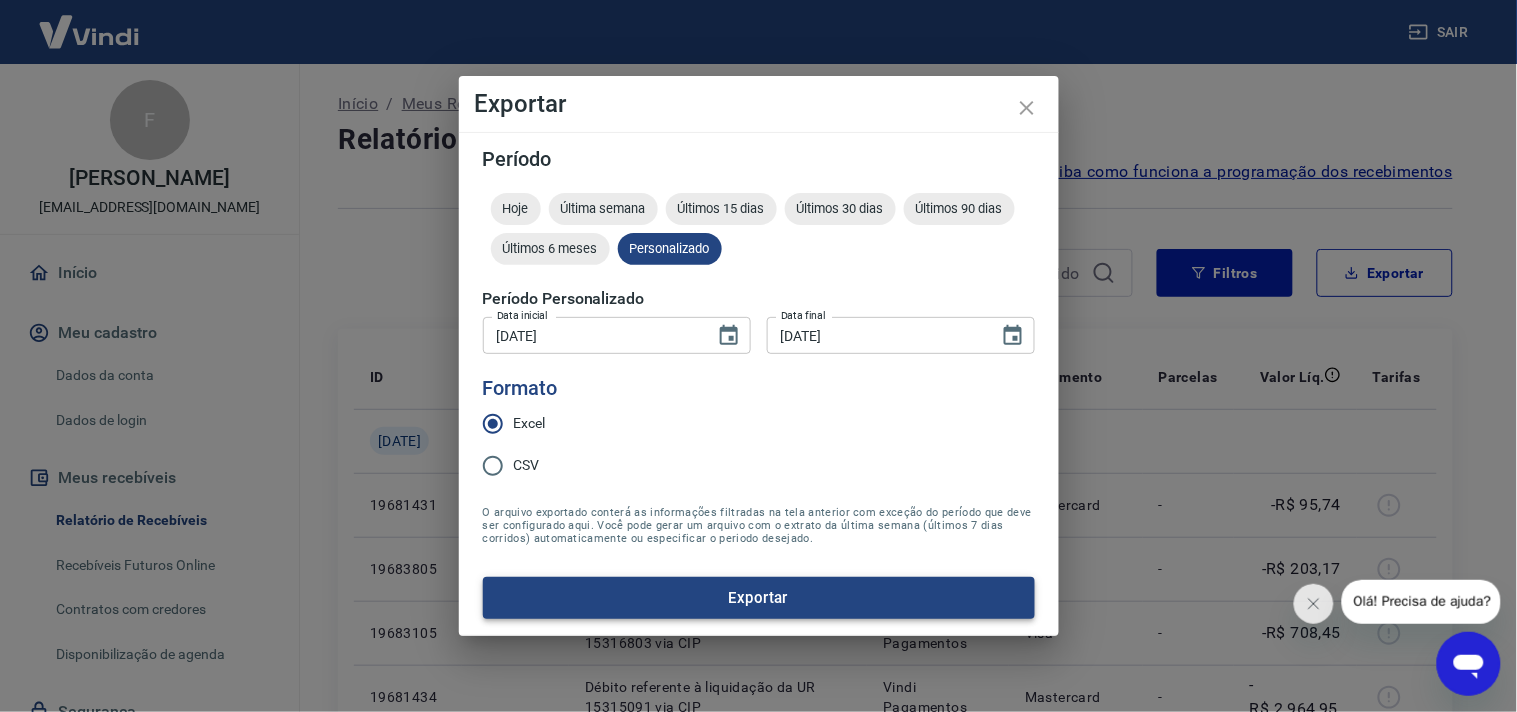 click on "Exportar" at bounding box center (759, 598) 